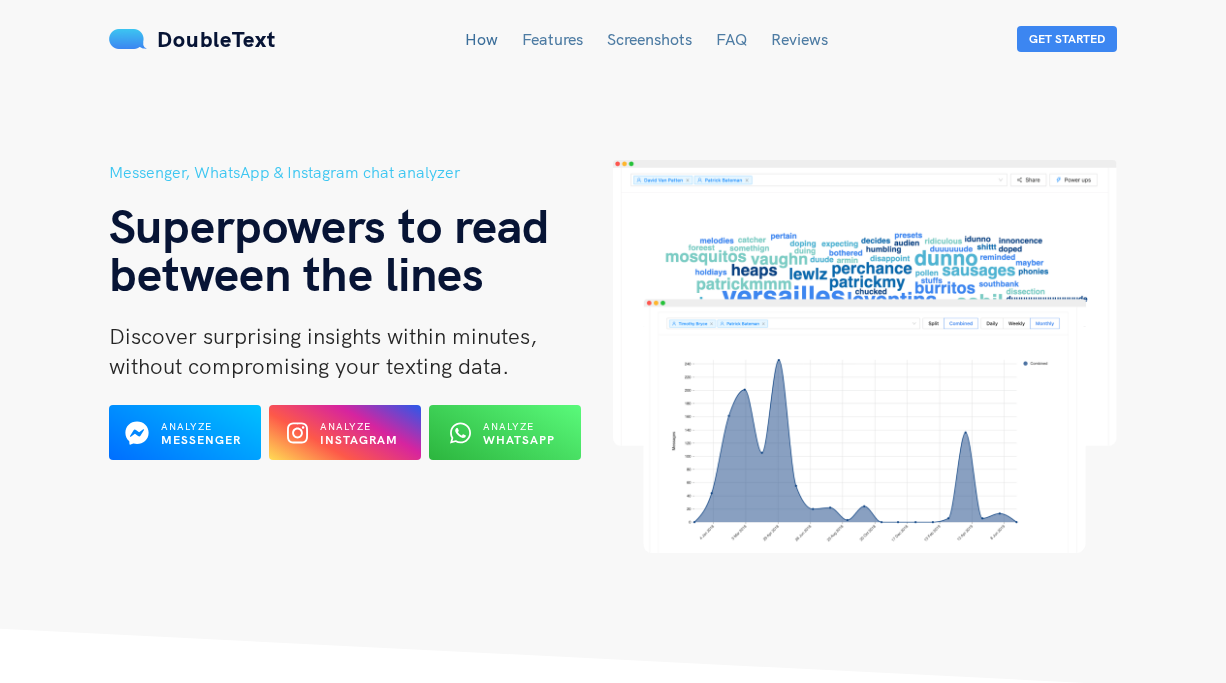 scroll, scrollTop: 0, scrollLeft: 0, axis: both 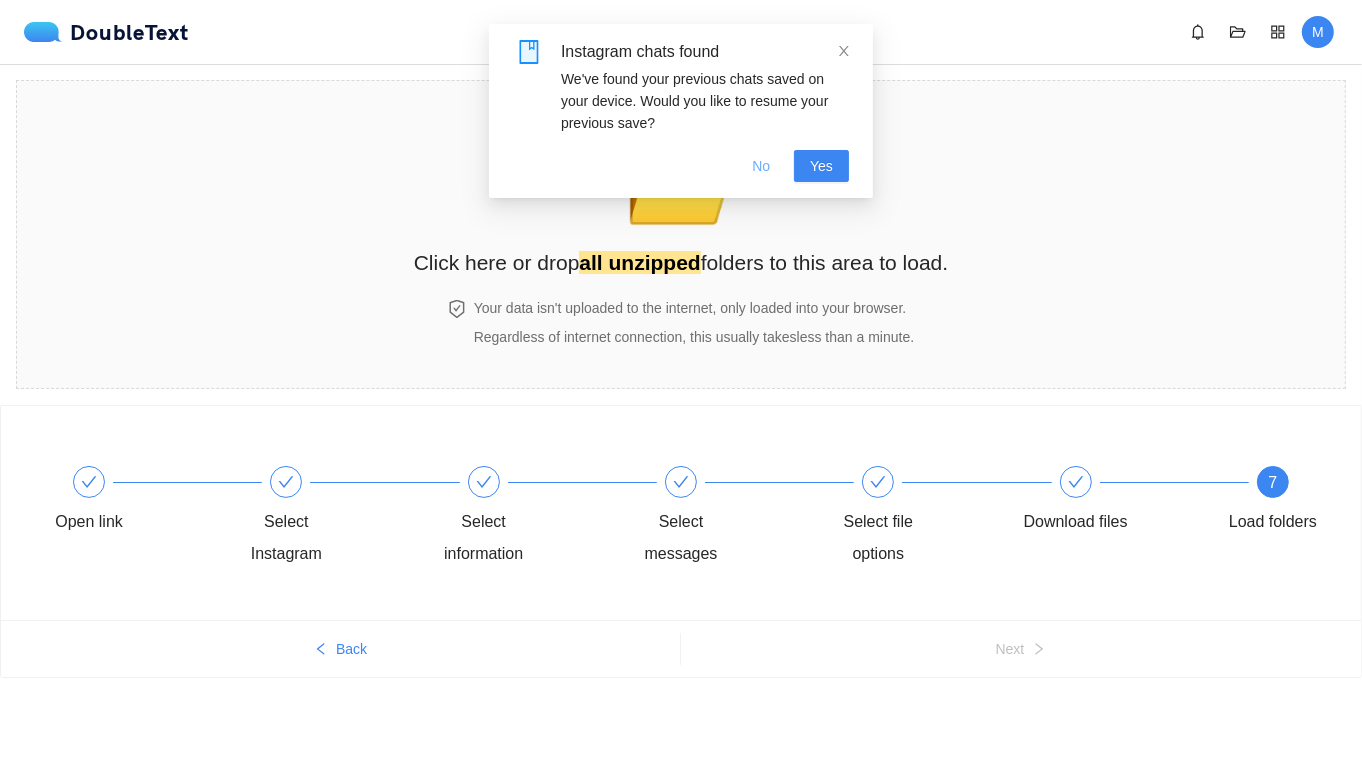click on "No" at bounding box center [761, 166] 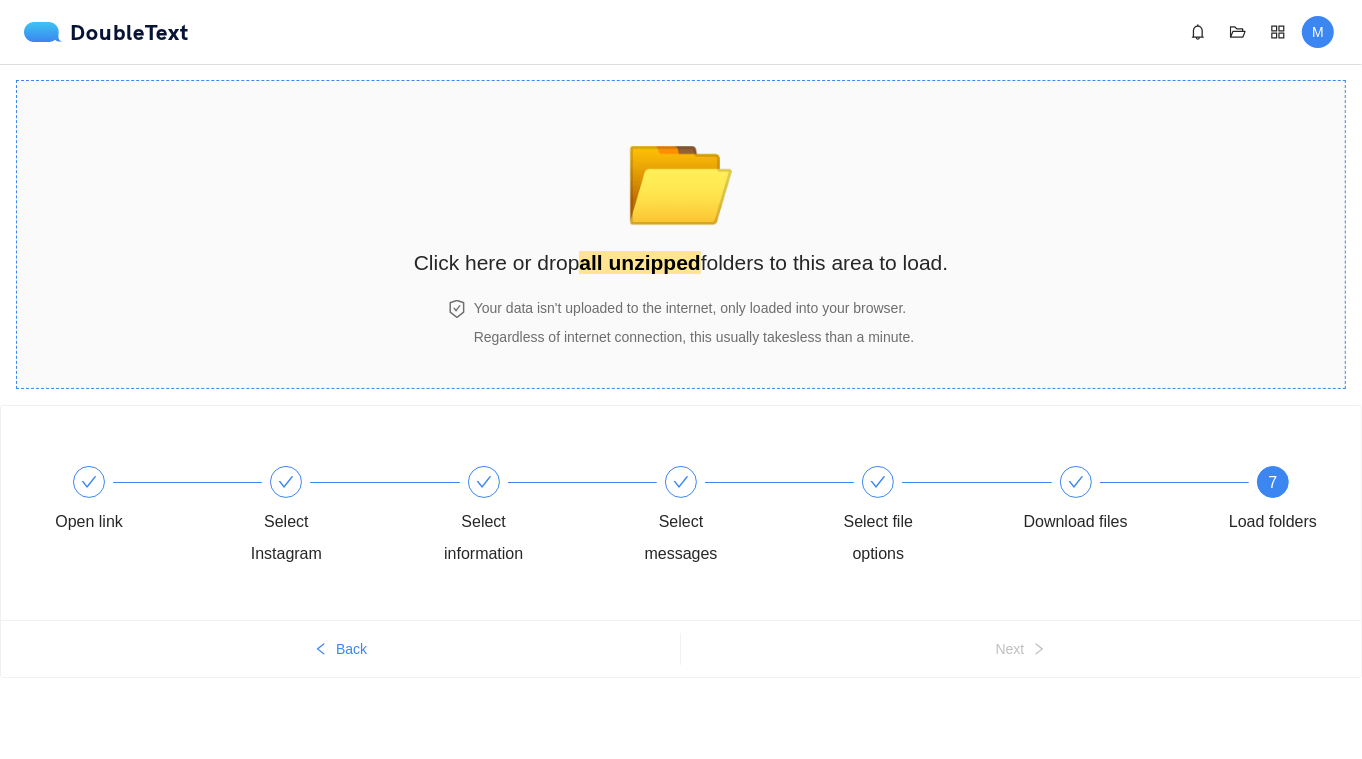 click on "📂" at bounding box center (681, 173) 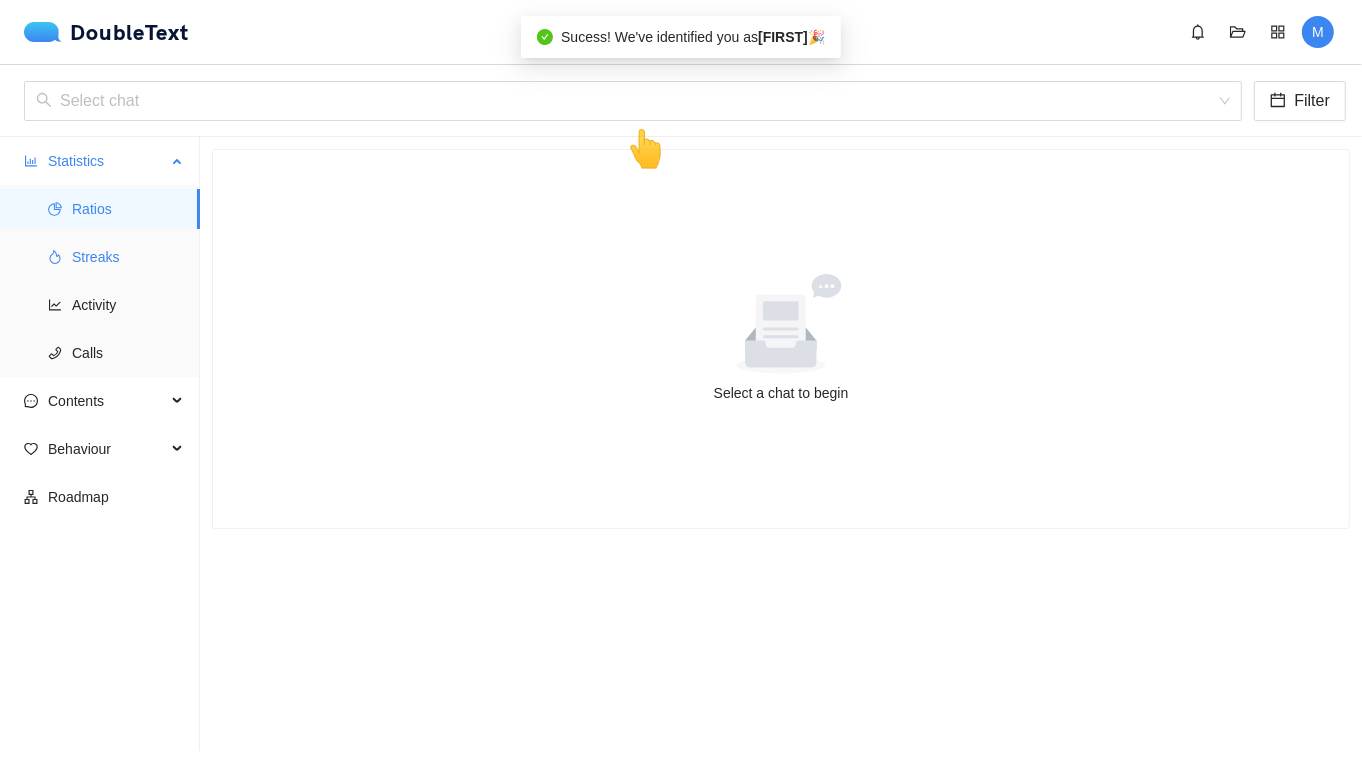 click on "Streaks" at bounding box center [128, 257] 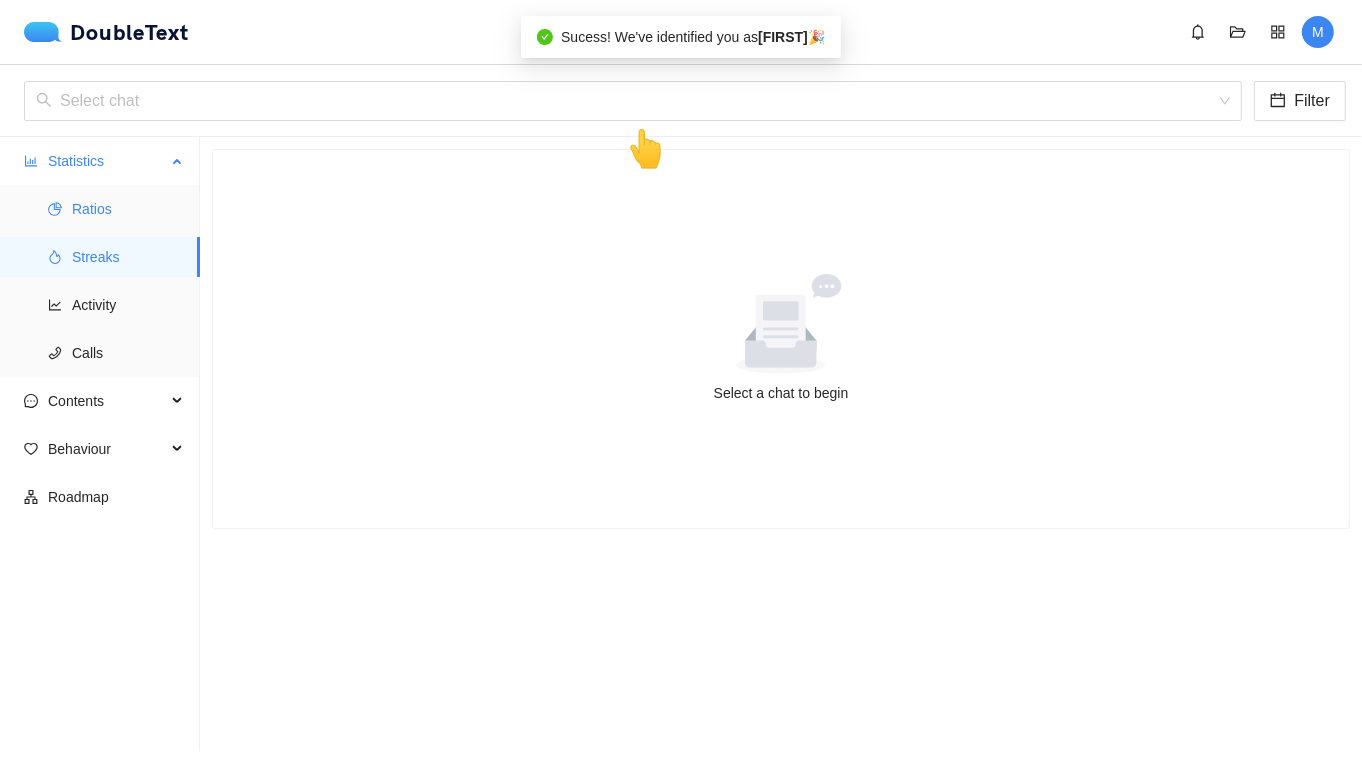 click on "Ratios" at bounding box center [128, 209] 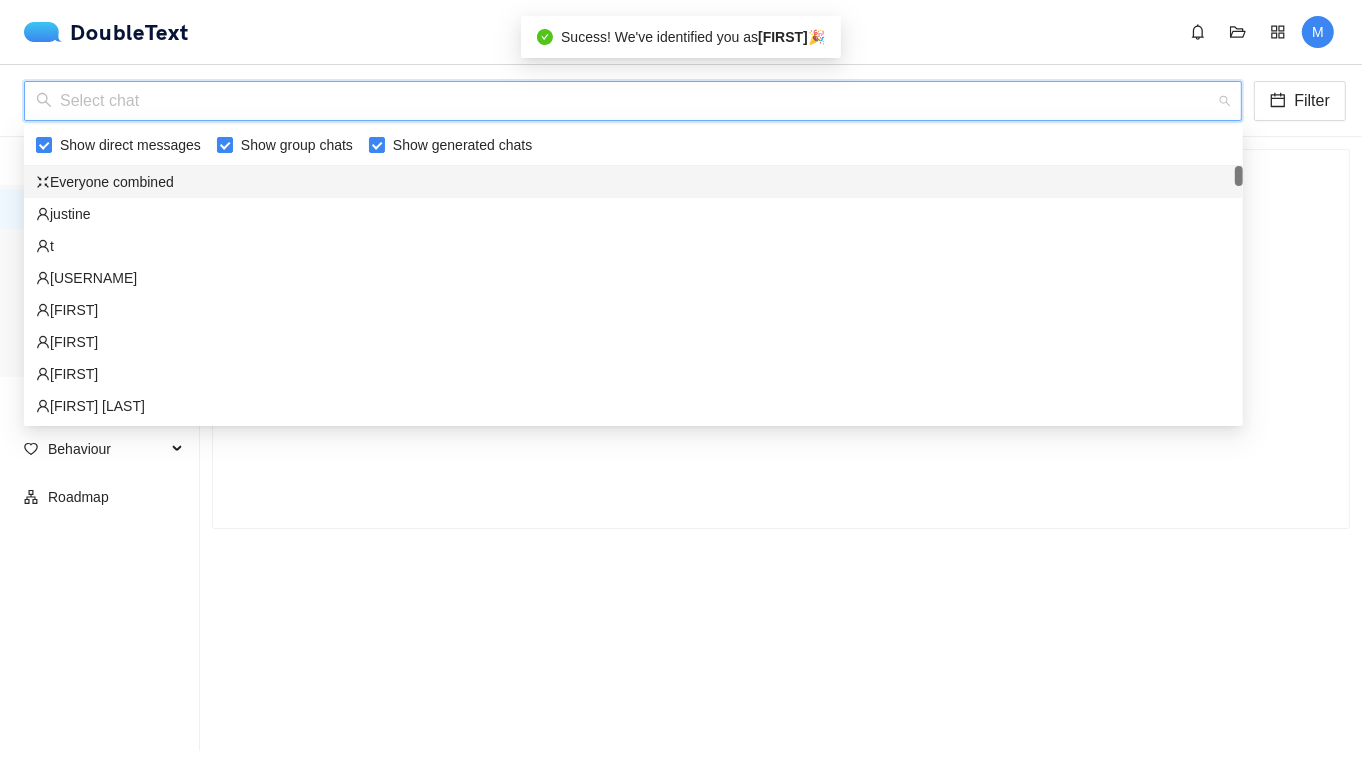 click at bounding box center (626, 101) 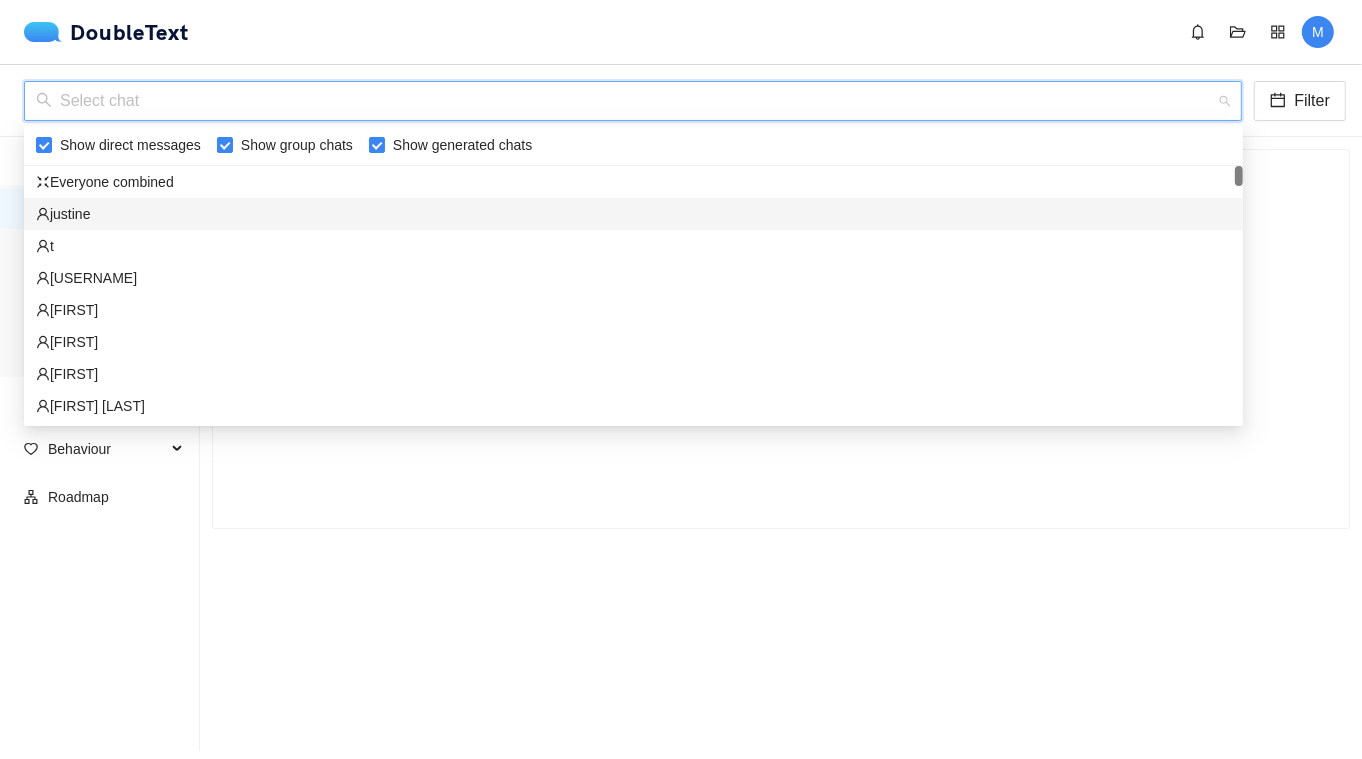 click on "justine" at bounding box center (633, 214) 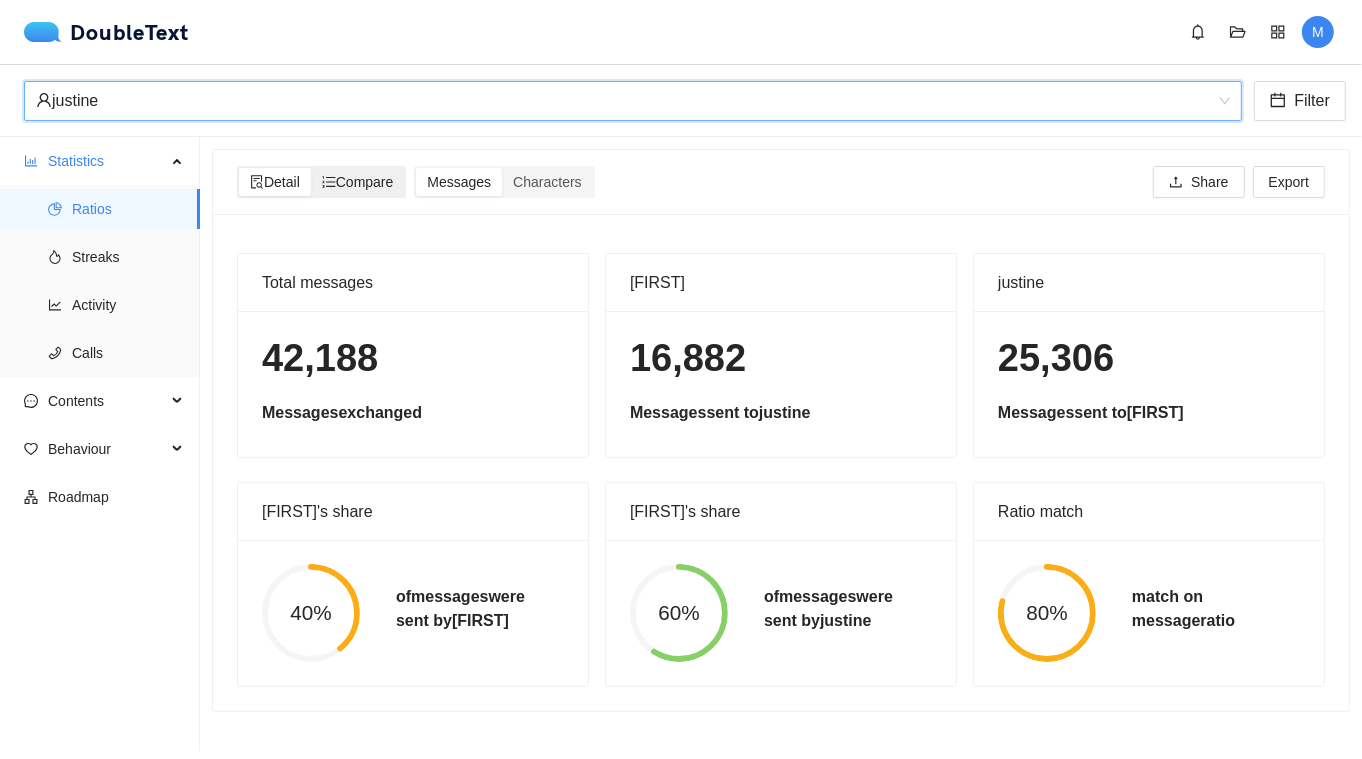 click on "Compare" at bounding box center (358, 182) 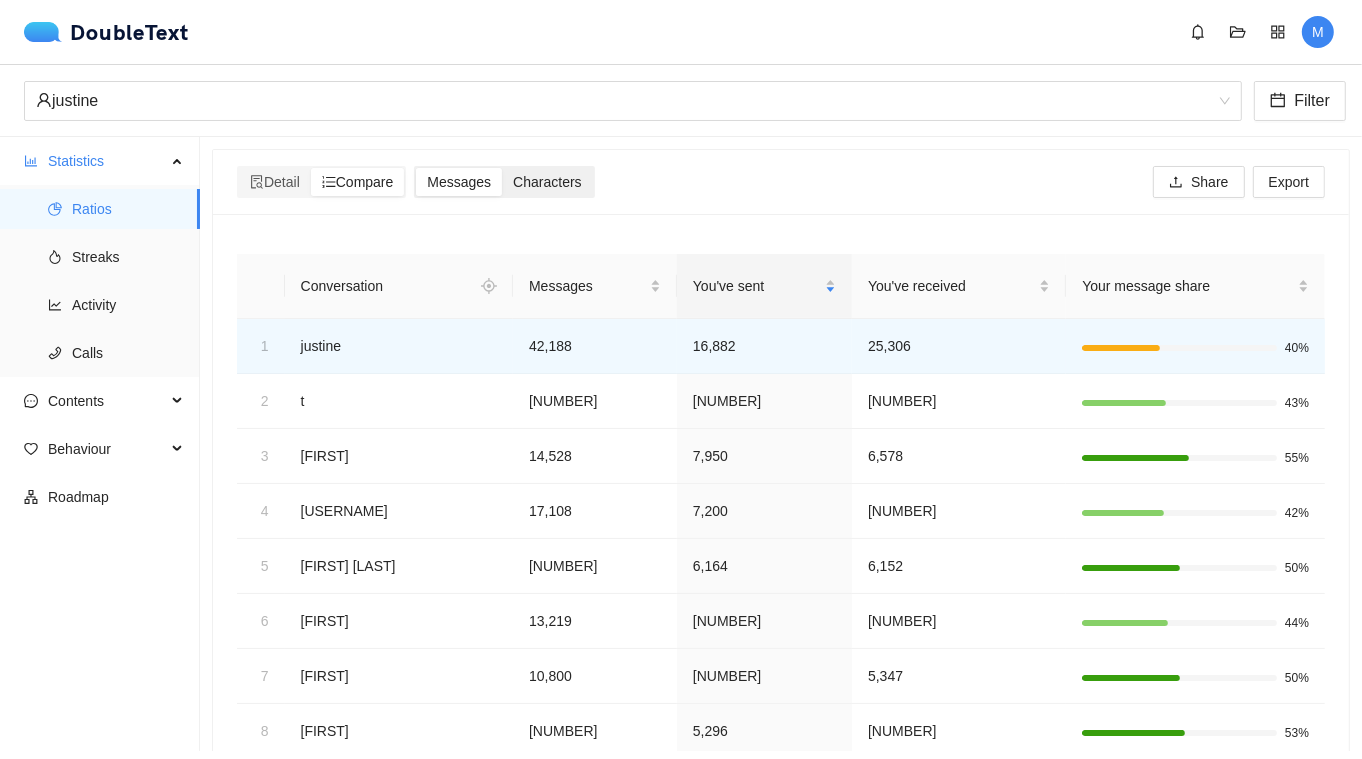click on "Characters" at bounding box center (547, 182) 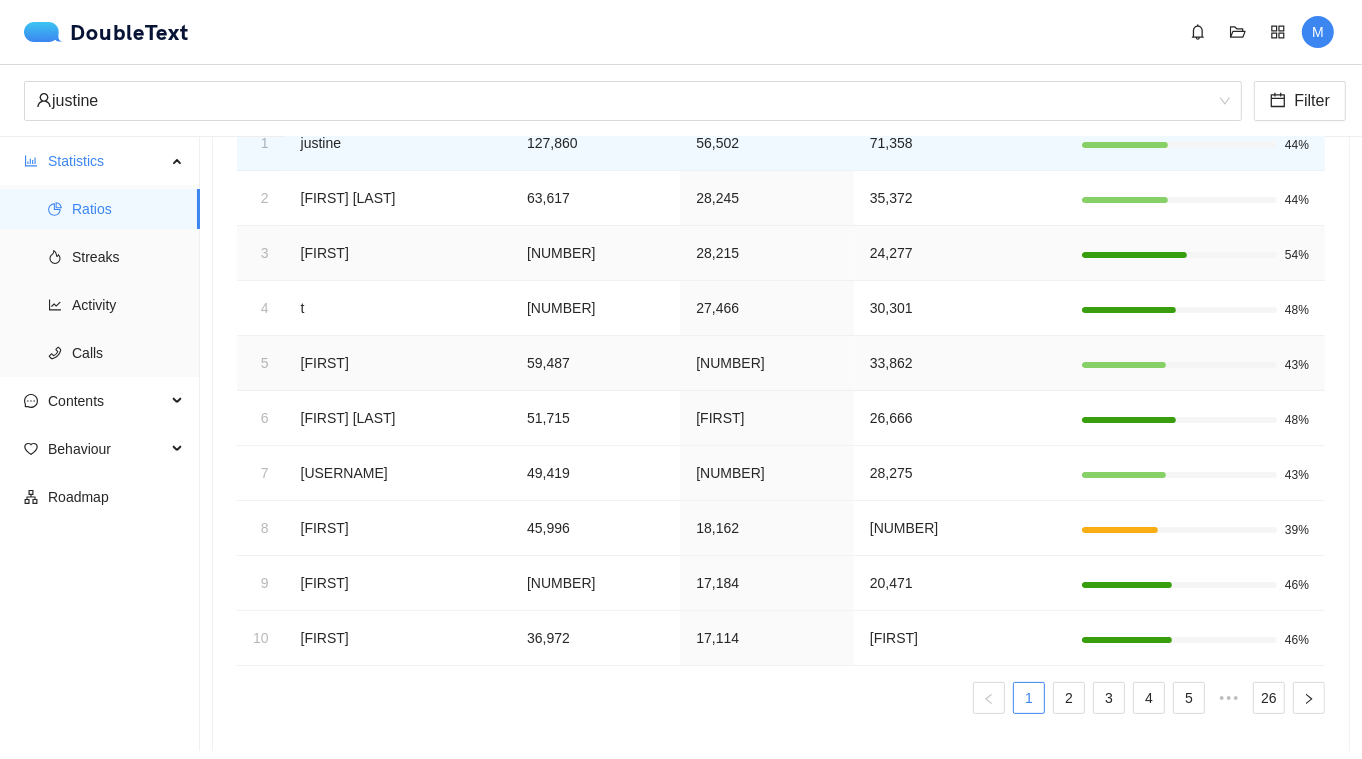 scroll, scrollTop: 212, scrollLeft: 0, axis: vertical 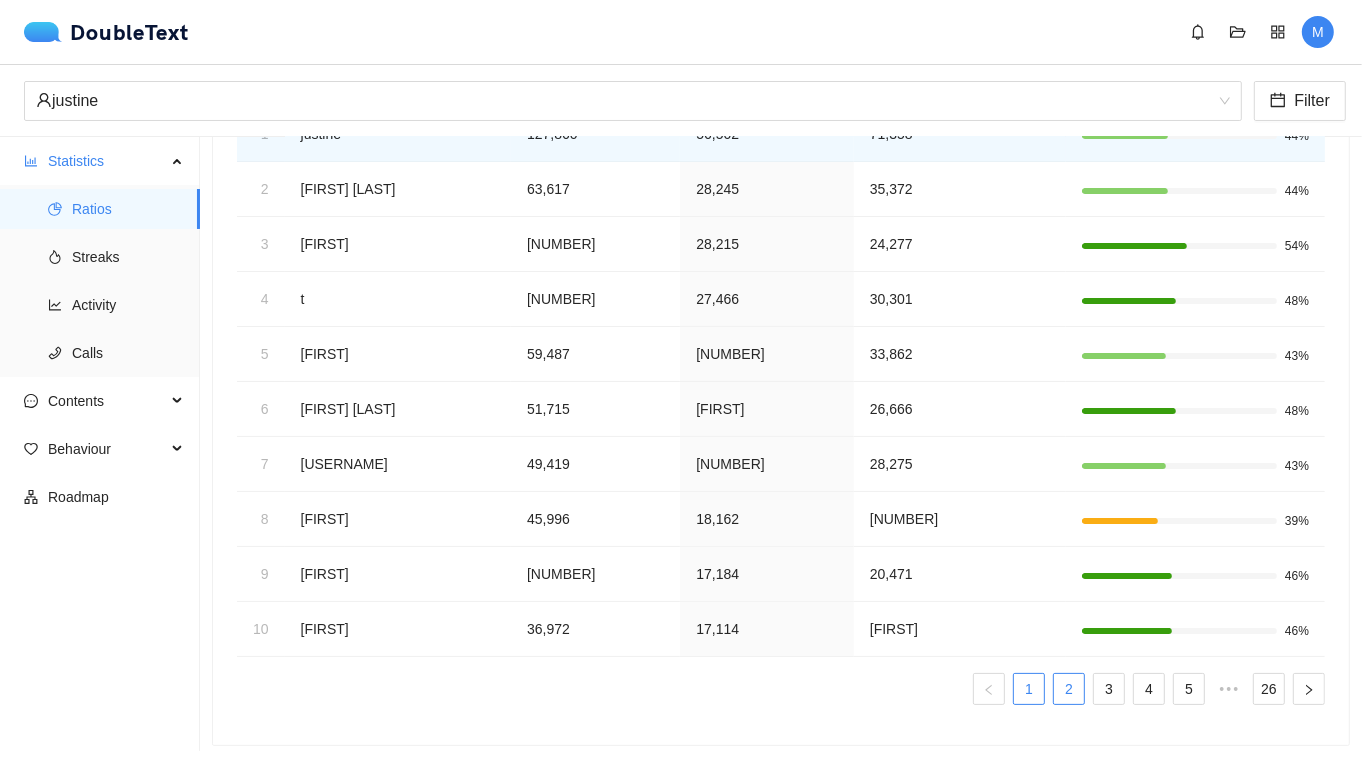 click on "2" at bounding box center (1069, 689) 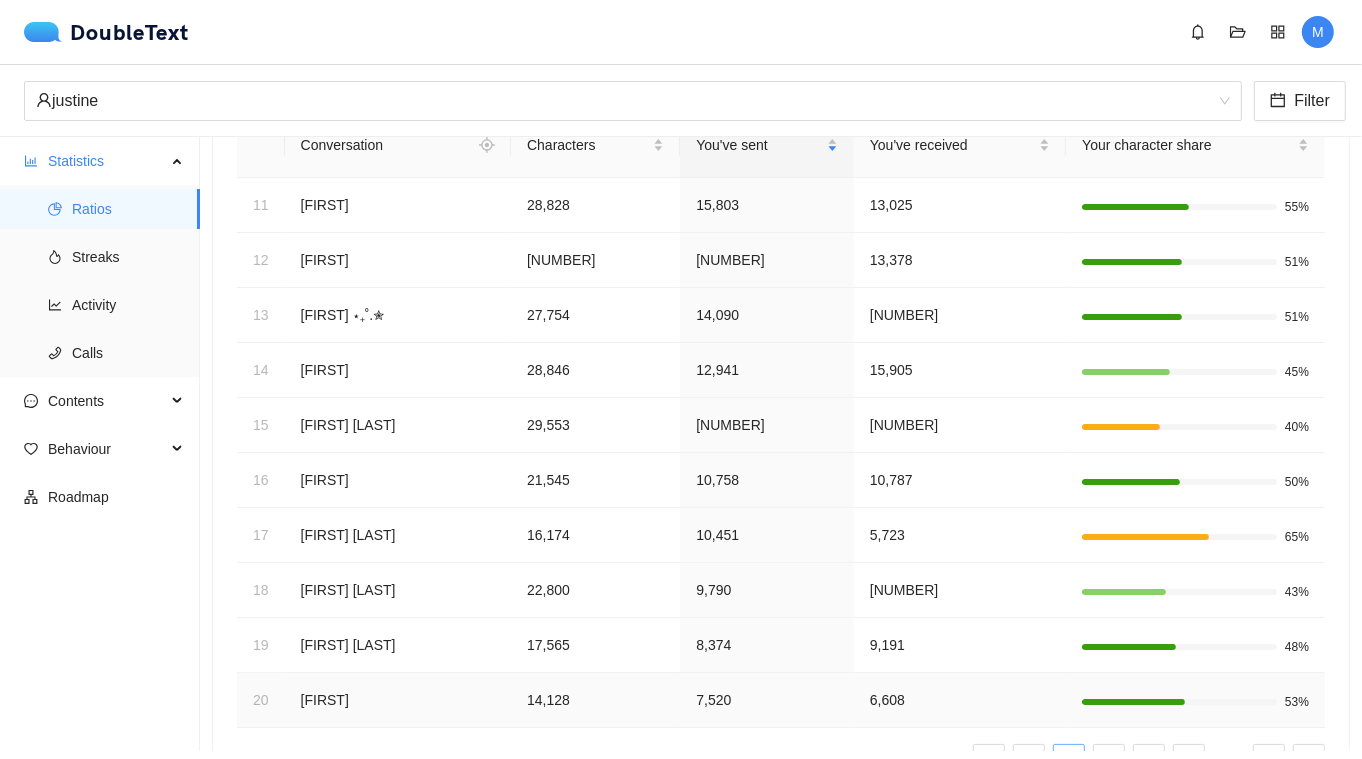scroll, scrollTop: 172, scrollLeft: 0, axis: vertical 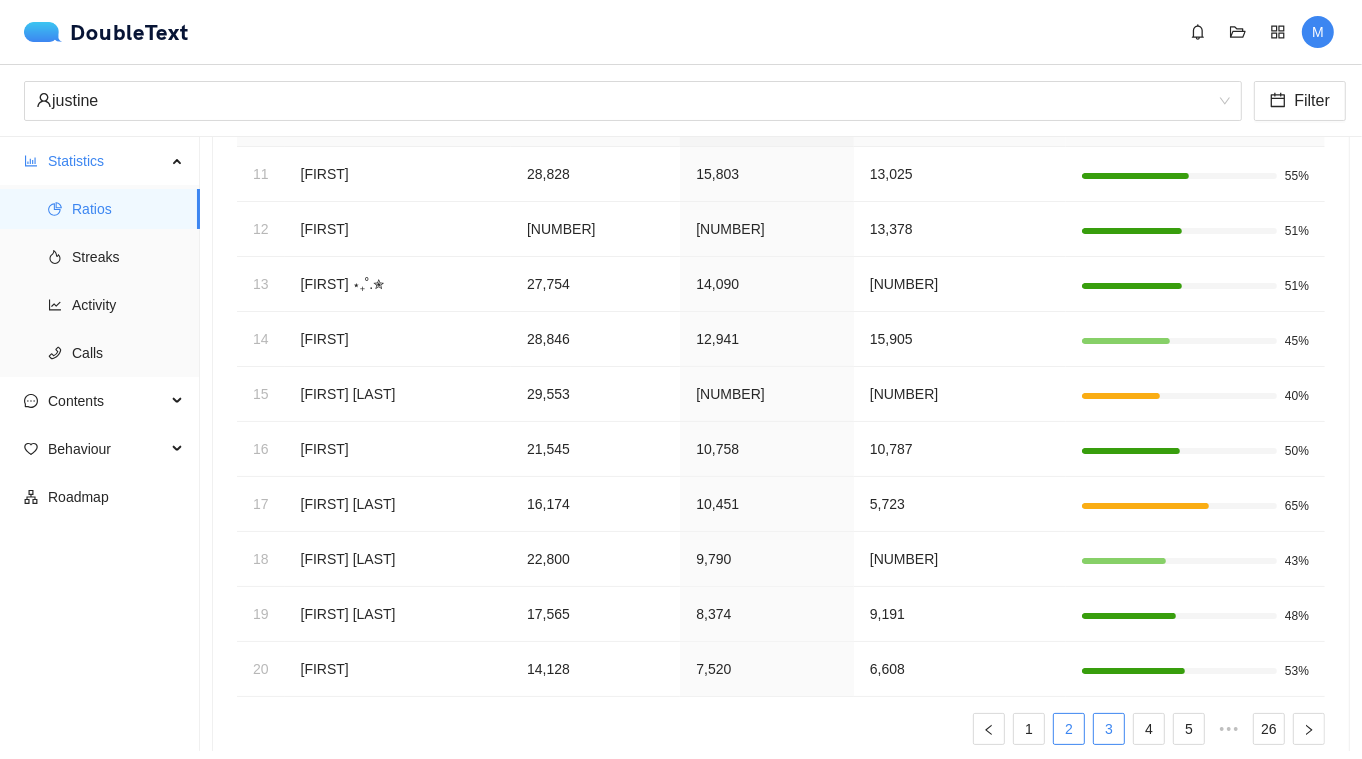 click on "3" at bounding box center (1109, 729) 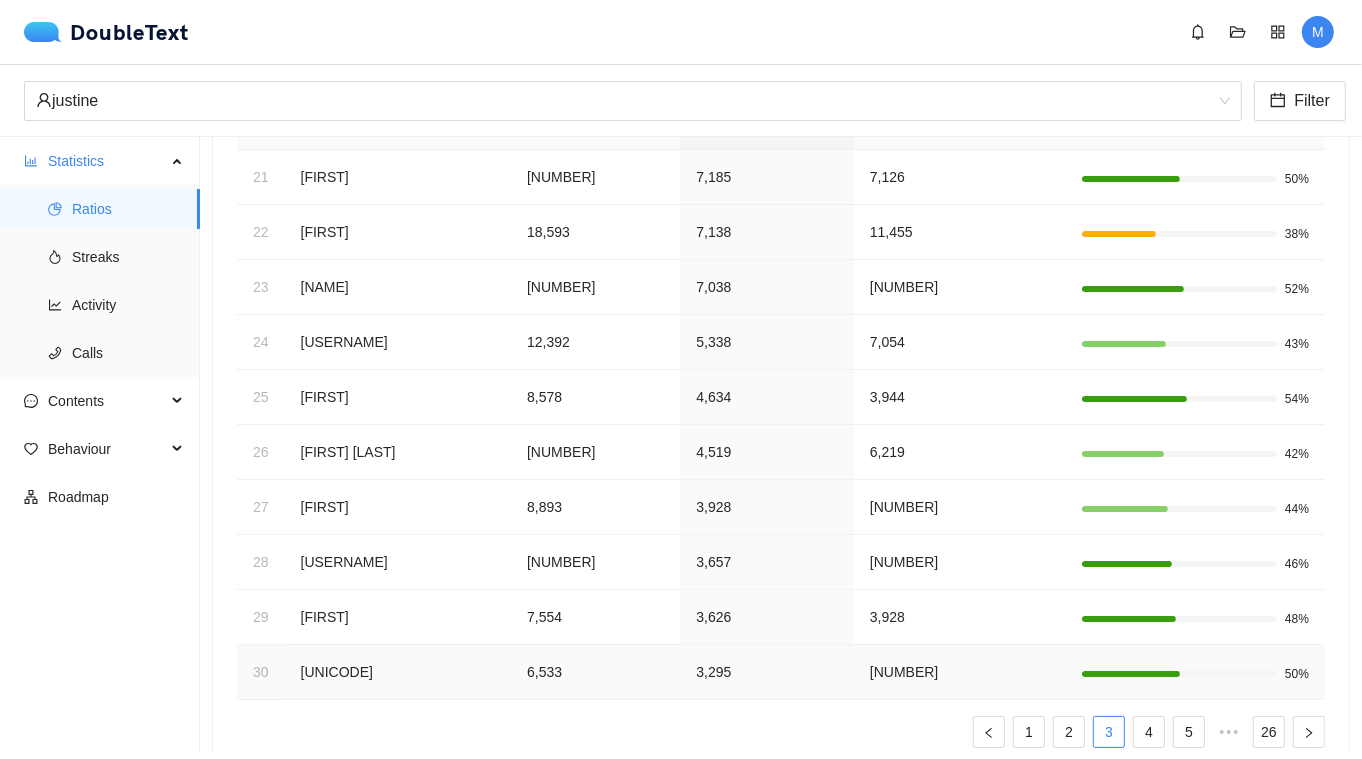 scroll, scrollTop: 180, scrollLeft: 0, axis: vertical 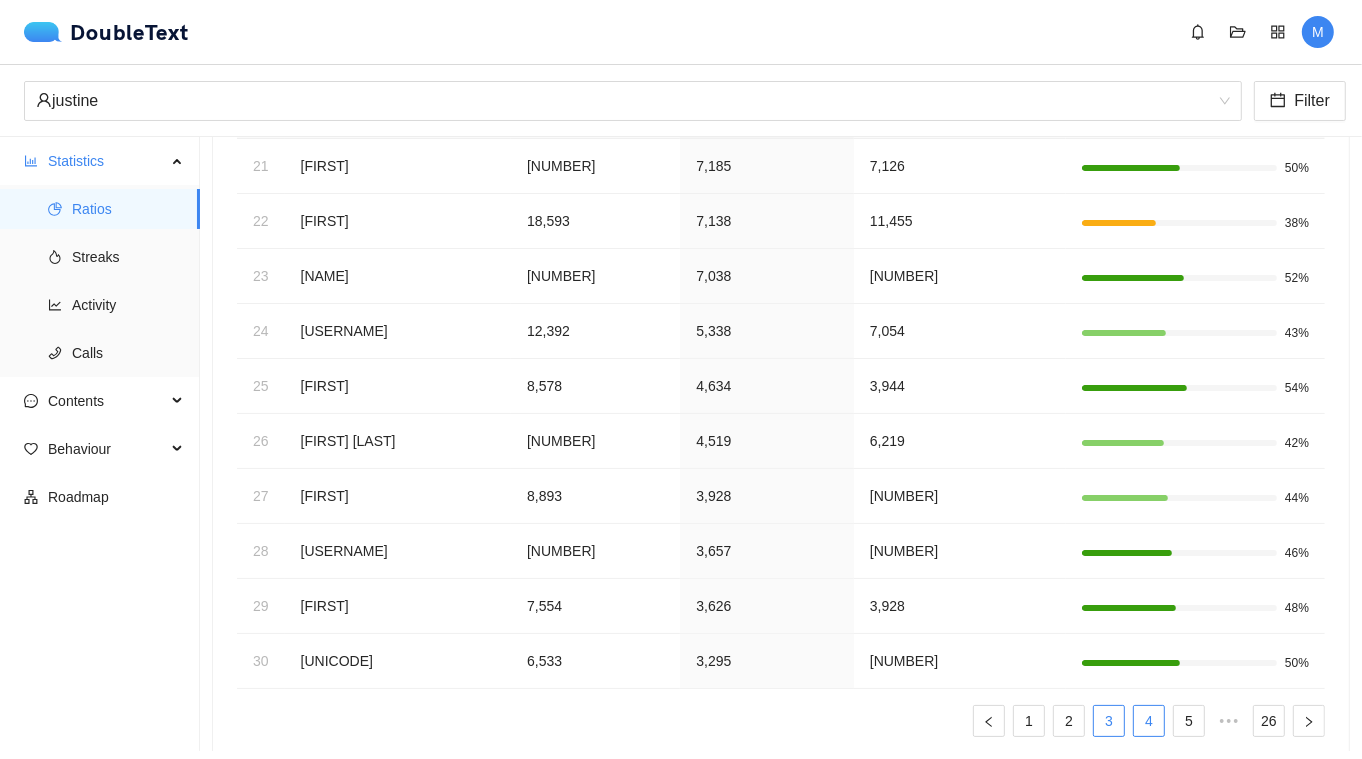 click on "4" at bounding box center [1149, 721] 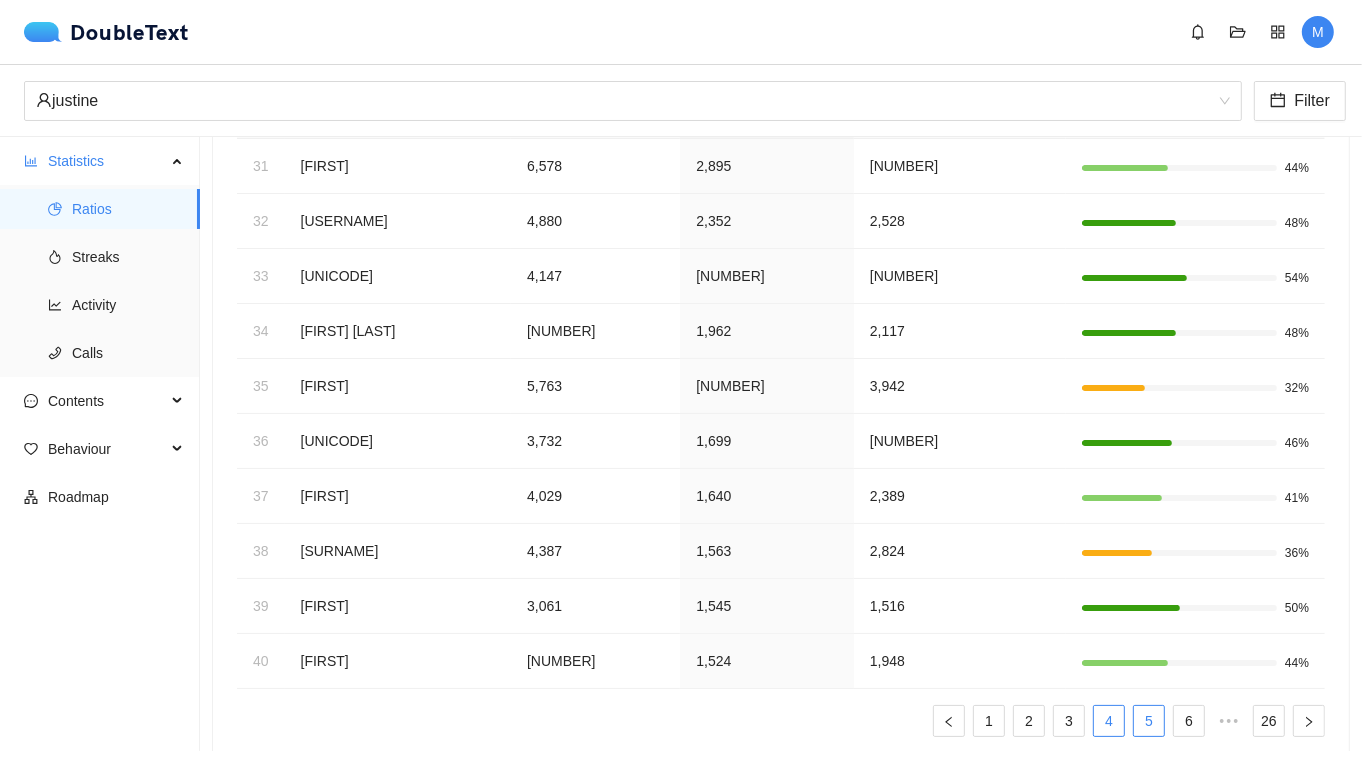 click on "5" at bounding box center (1149, 721) 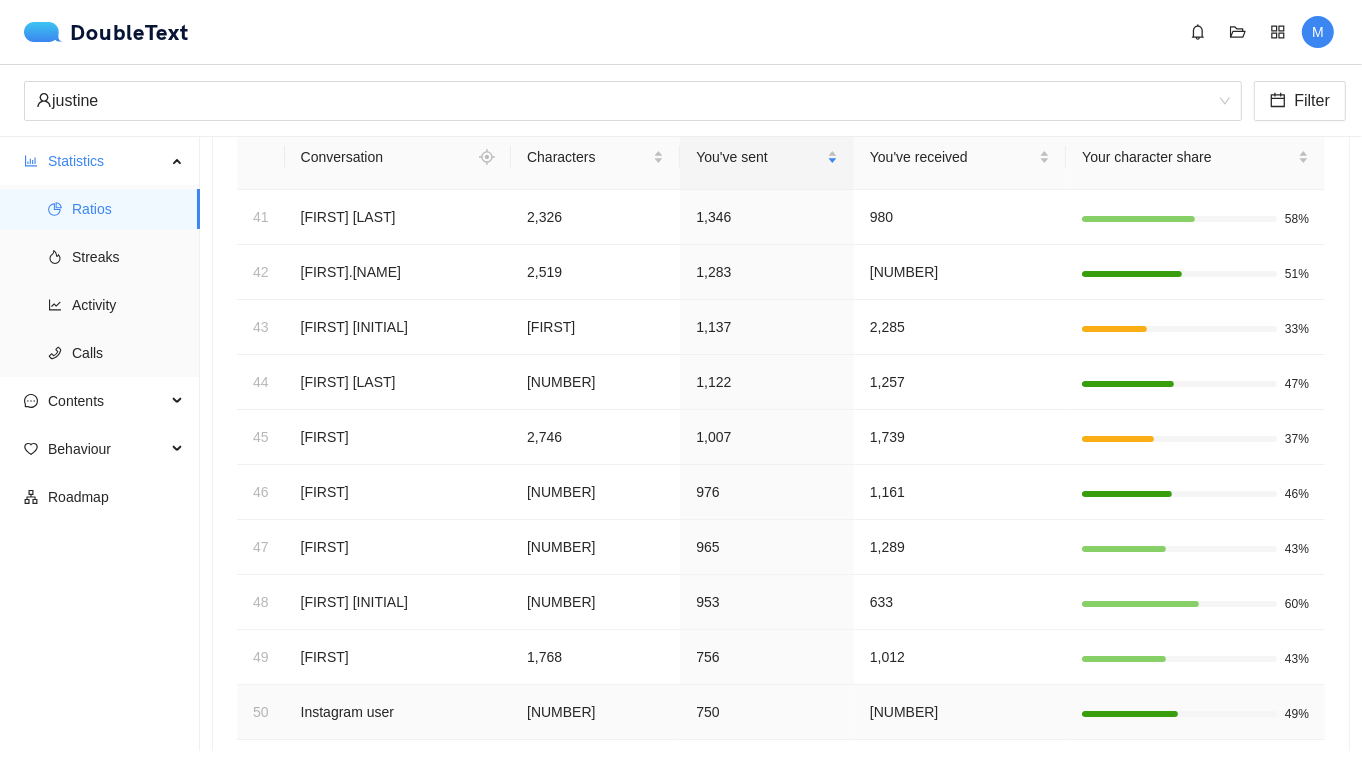 scroll, scrollTop: 212, scrollLeft: 0, axis: vertical 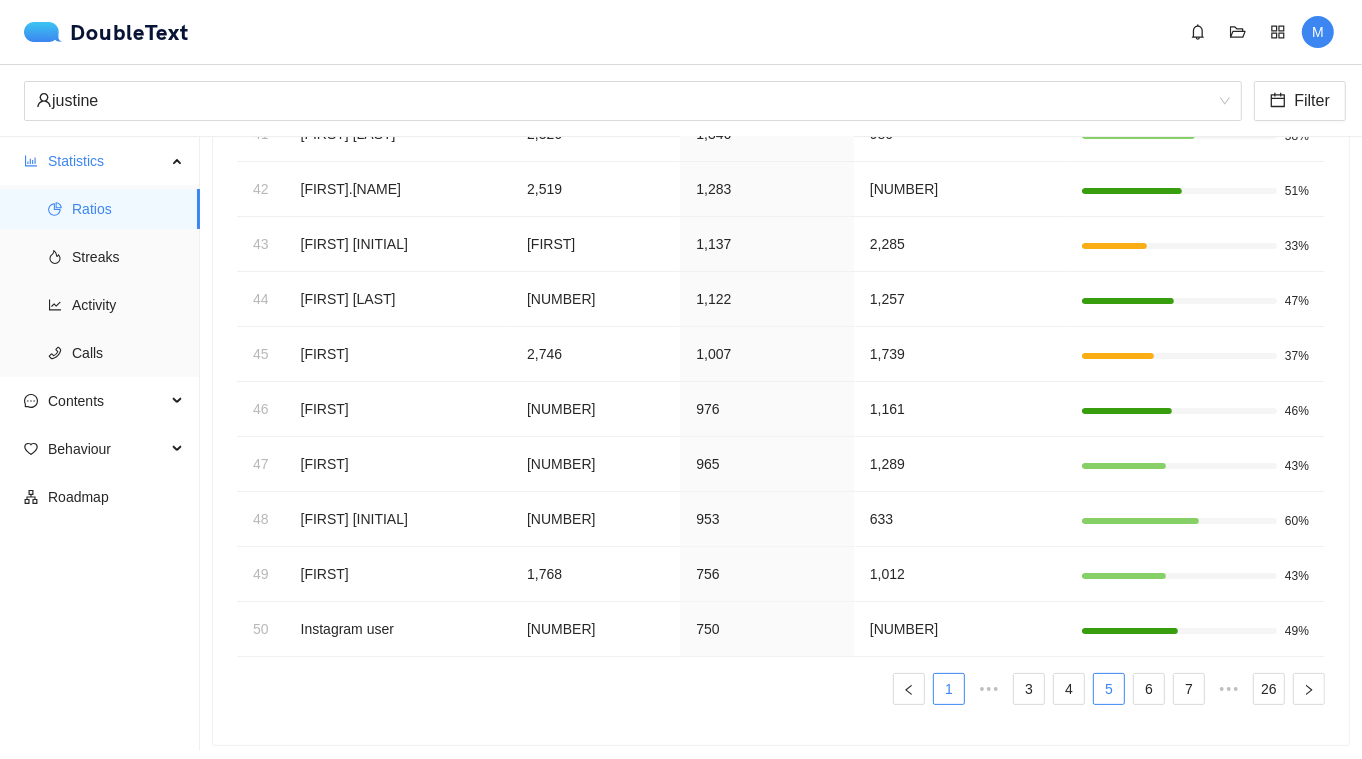 click on "1" at bounding box center [949, 689] 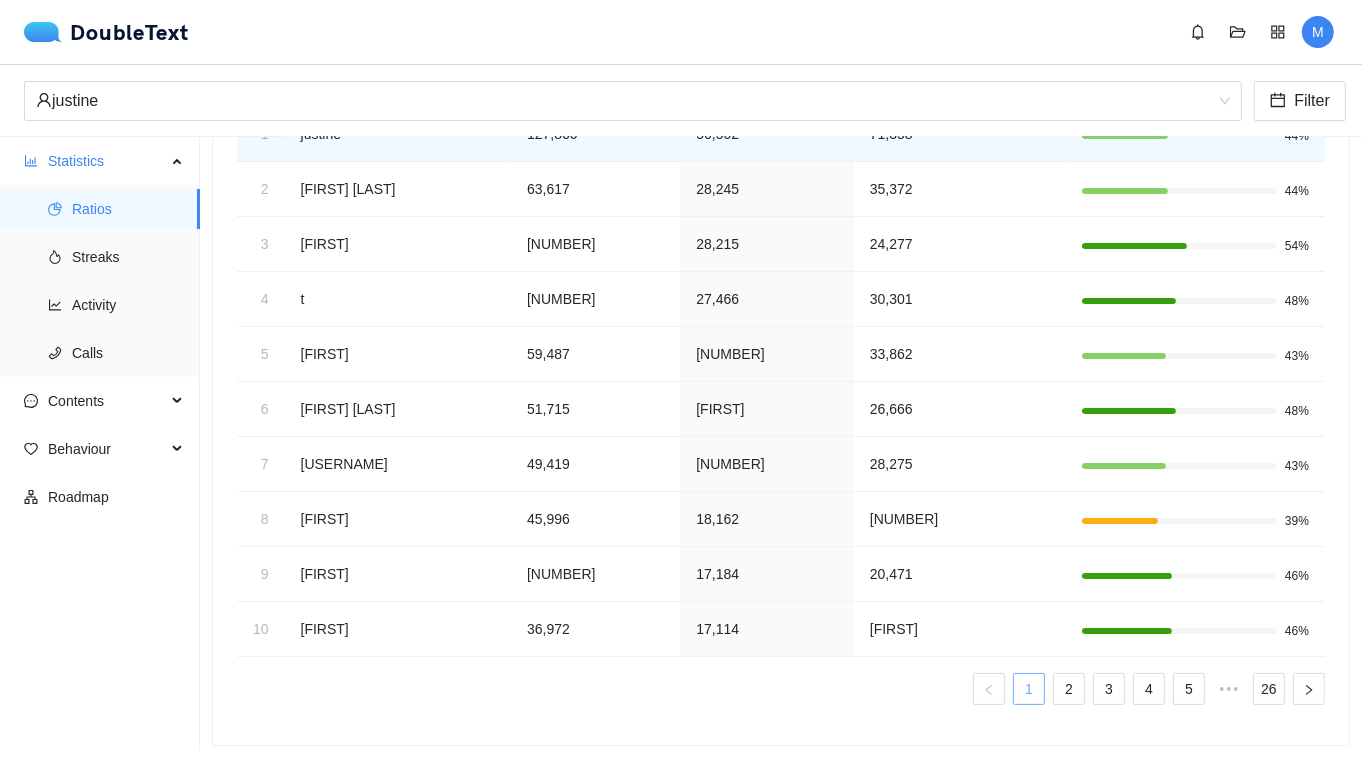 scroll, scrollTop: 0, scrollLeft: 0, axis: both 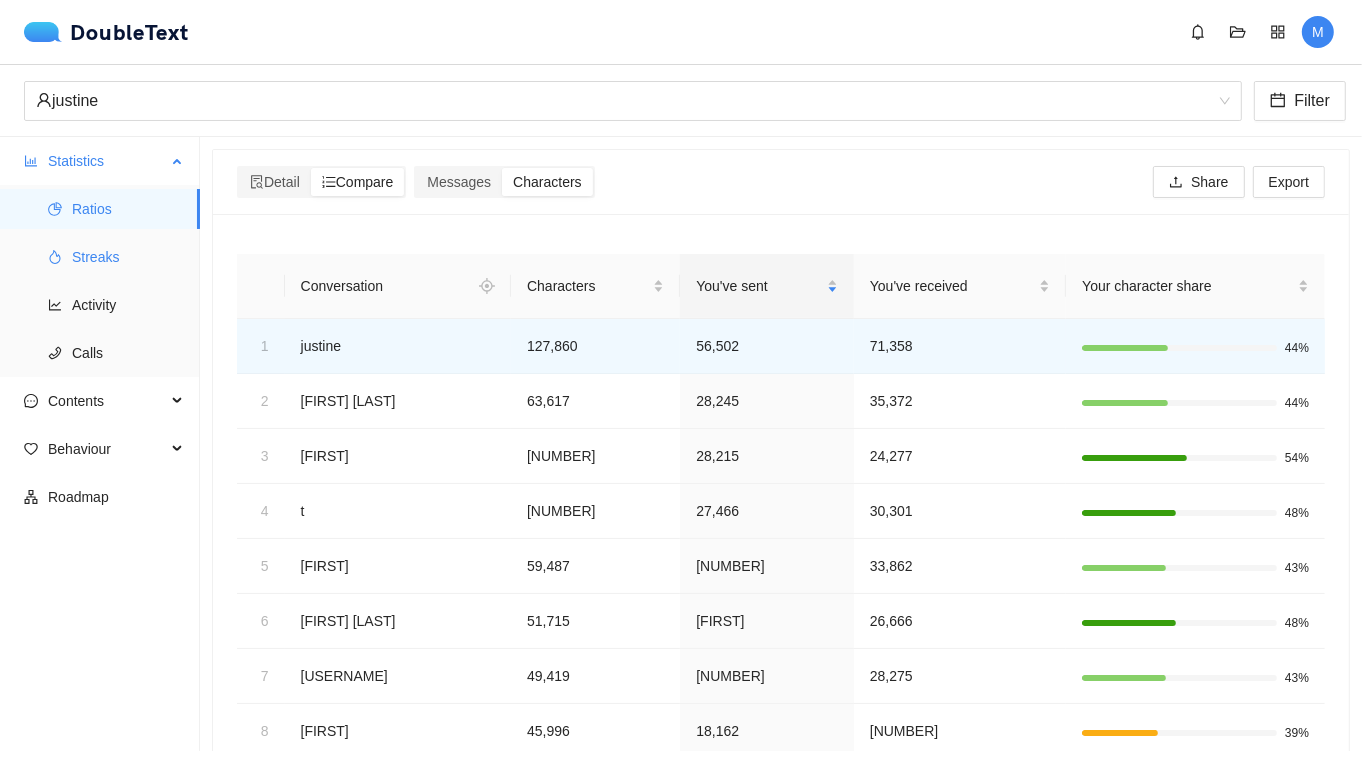 click on "Streaks" at bounding box center (128, 257) 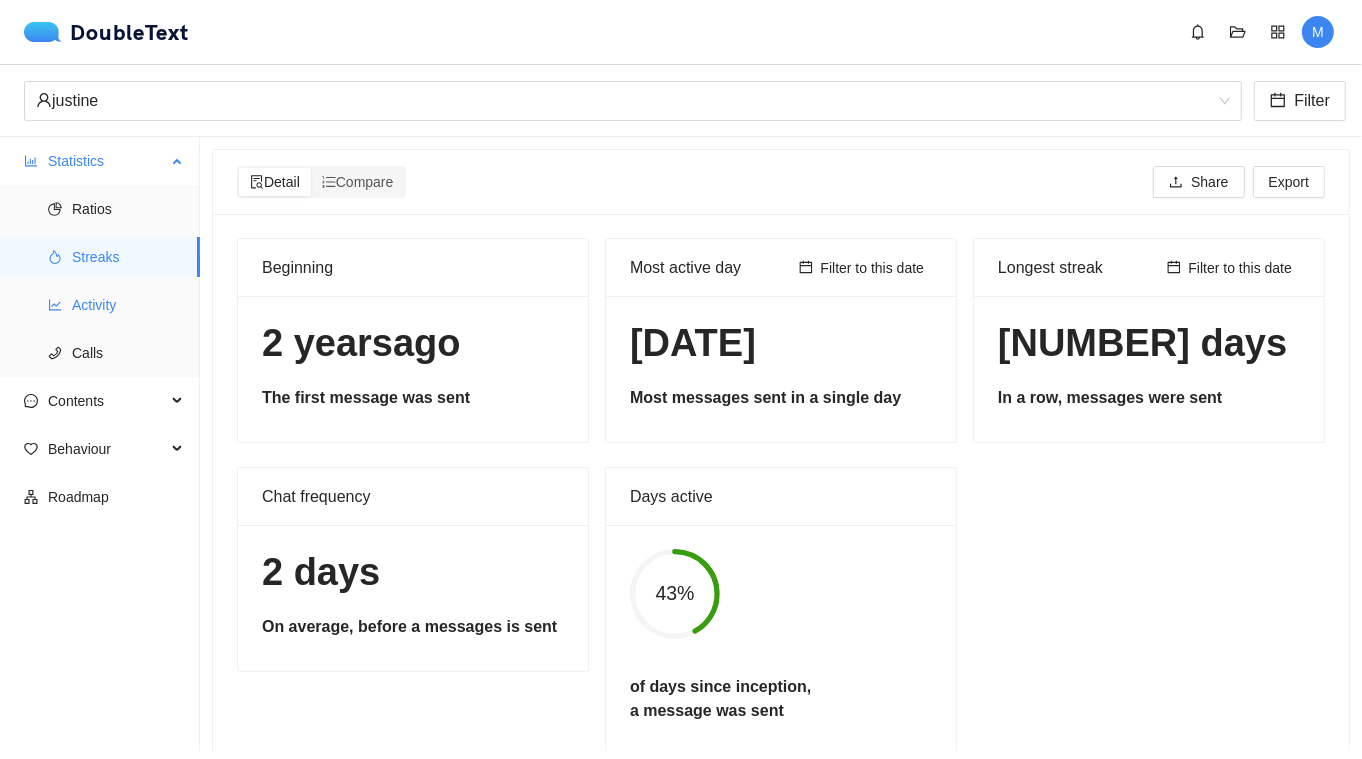 click on "Activity" at bounding box center (128, 305) 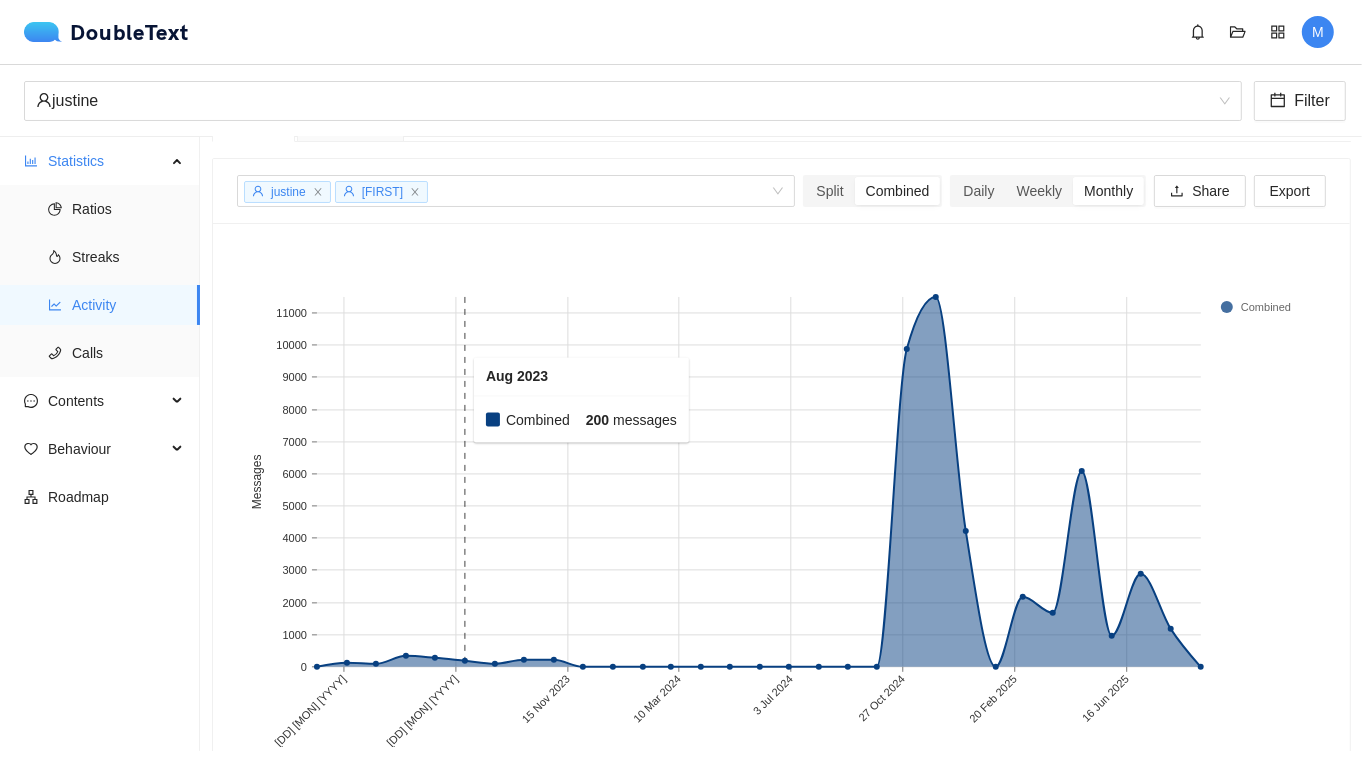 scroll, scrollTop: 0, scrollLeft: 0, axis: both 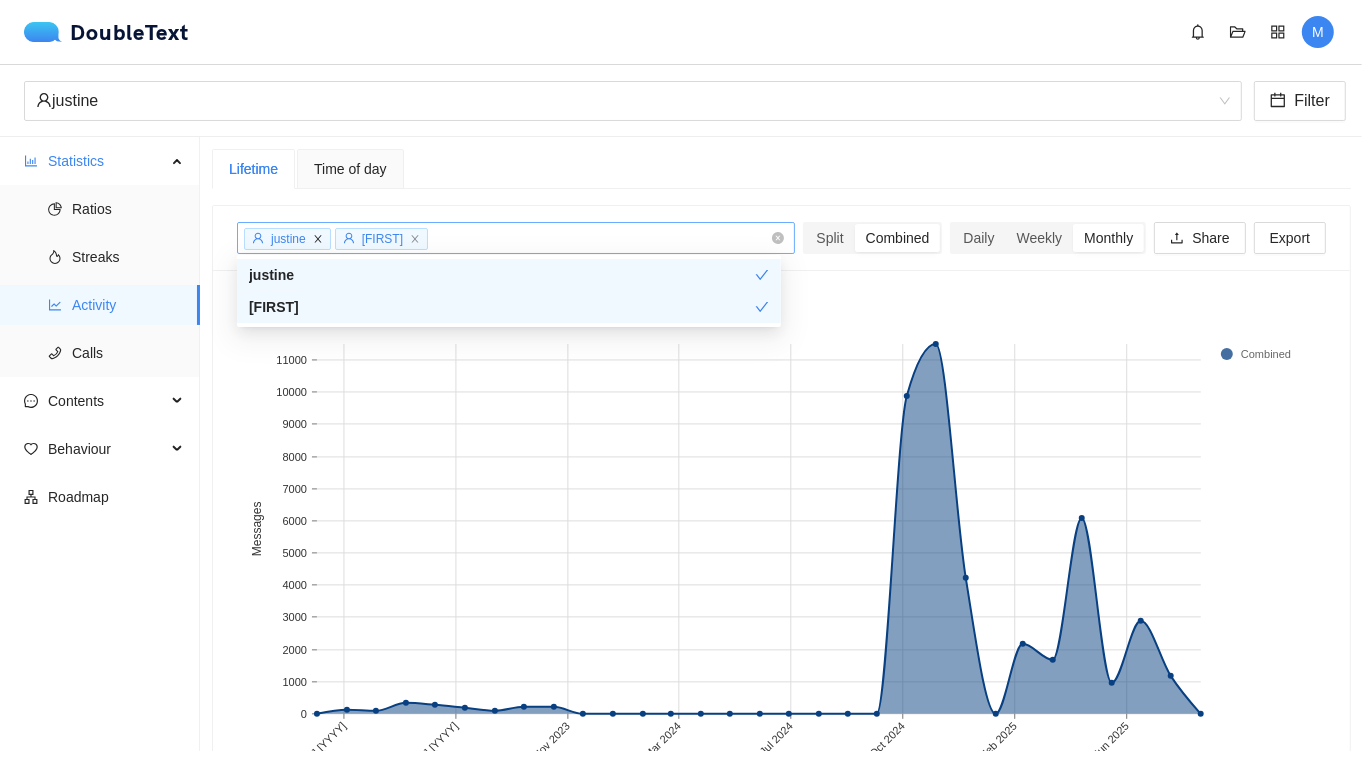 click 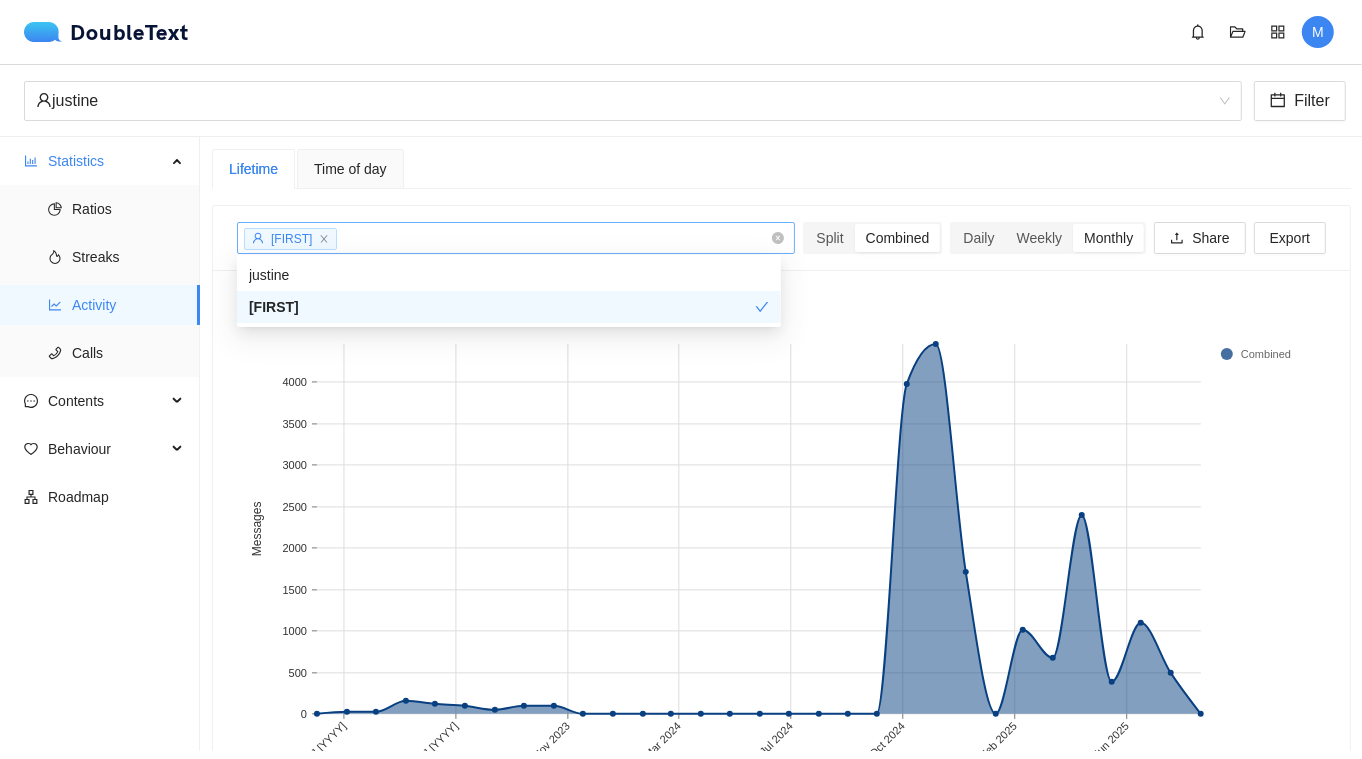 click on "Statistics Ratios Streaks Activity Calls Contents Behaviour Roadmap" at bounding box center [100, 444] 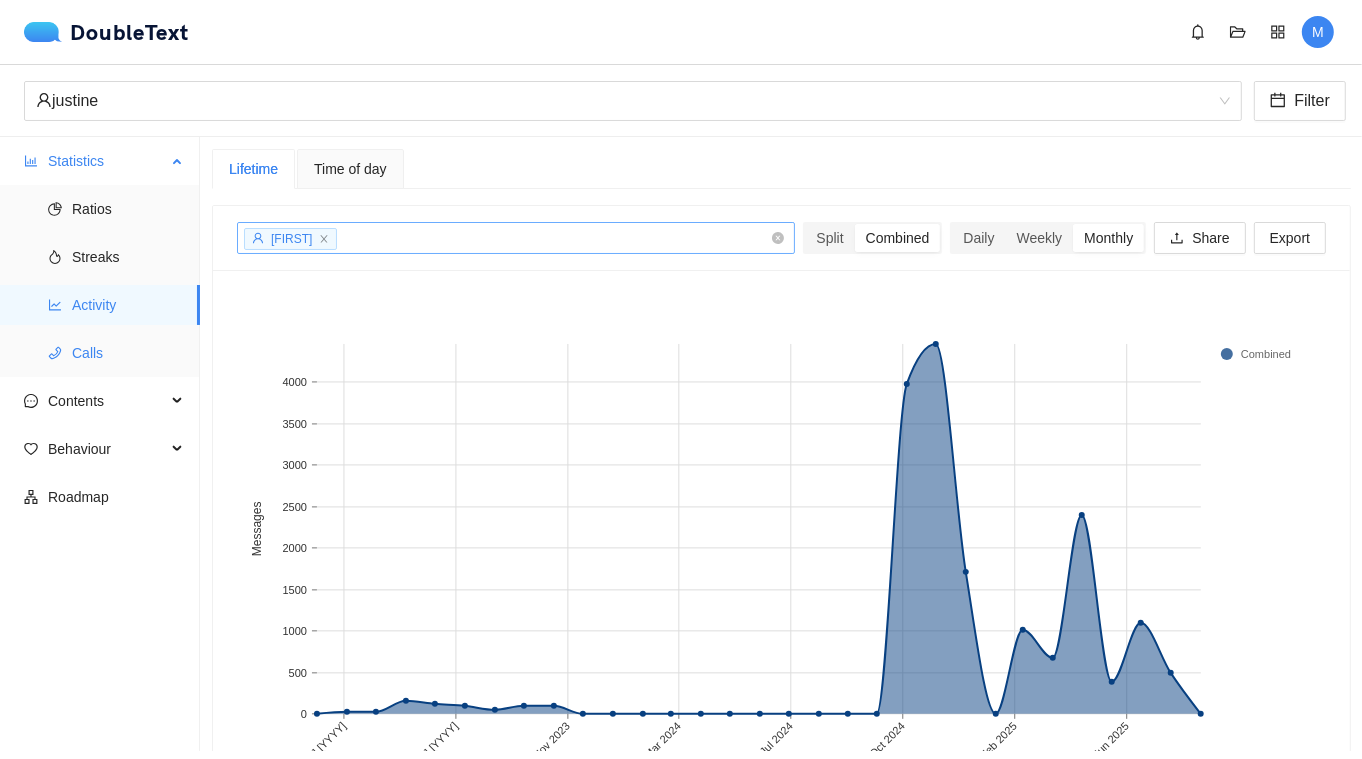 click on "Calls" at bounding box center [128, 353] 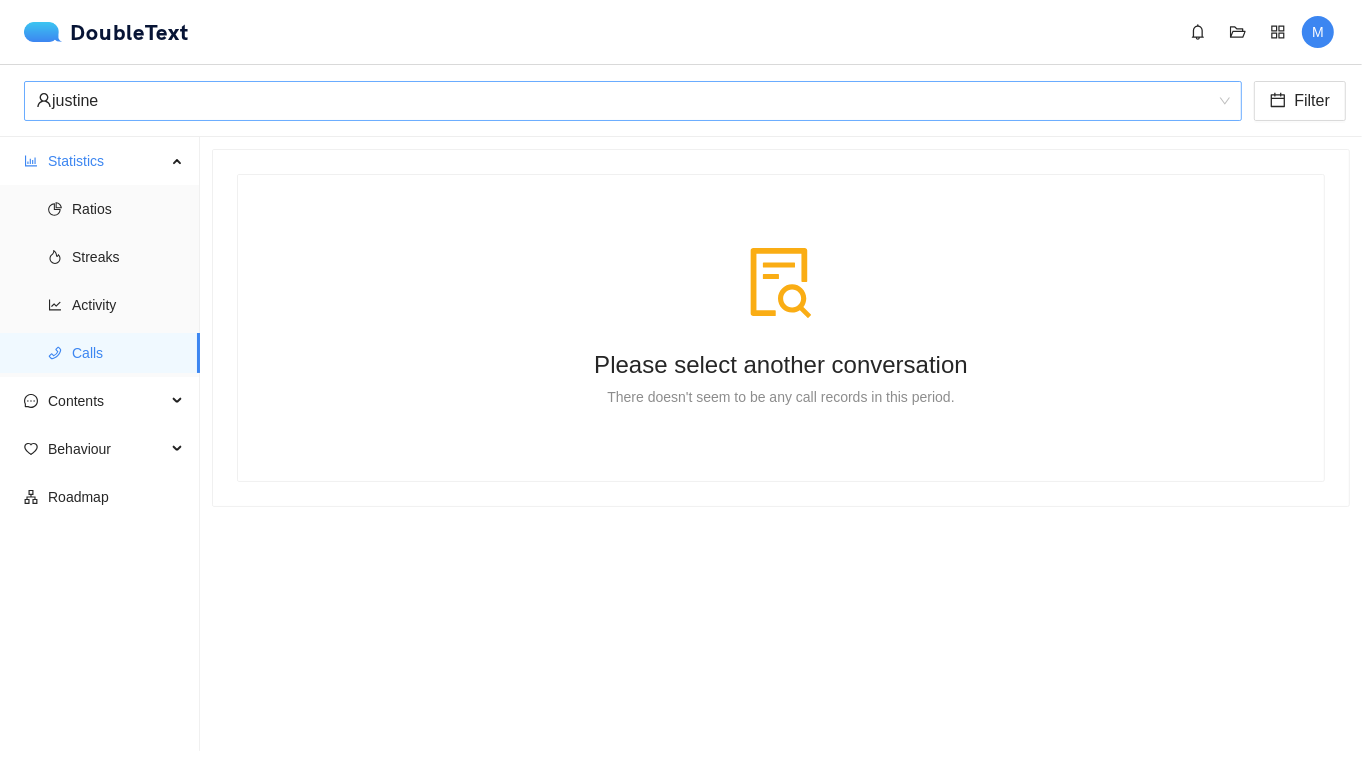 click on "justine" at bounding box center [624, 101] 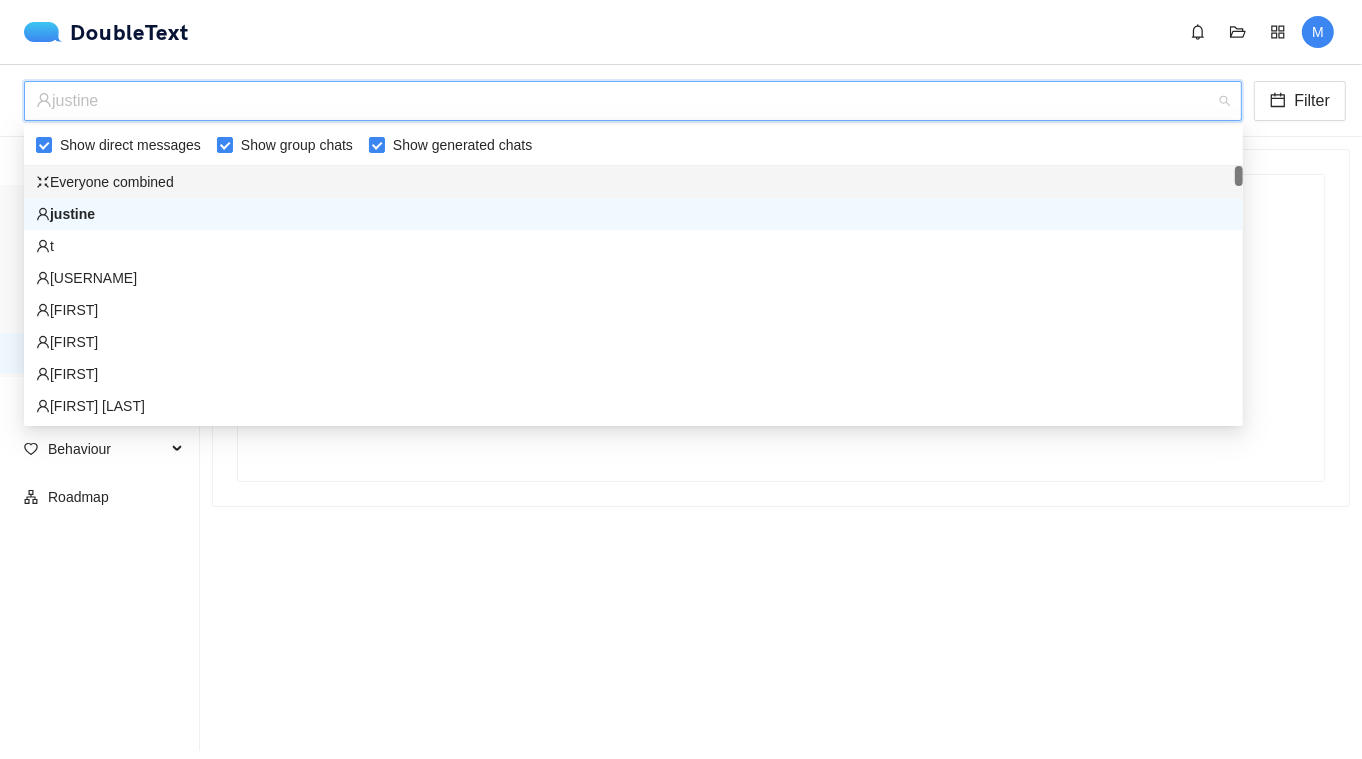 click on "Everyone combined" at bounding box center [633, 182] 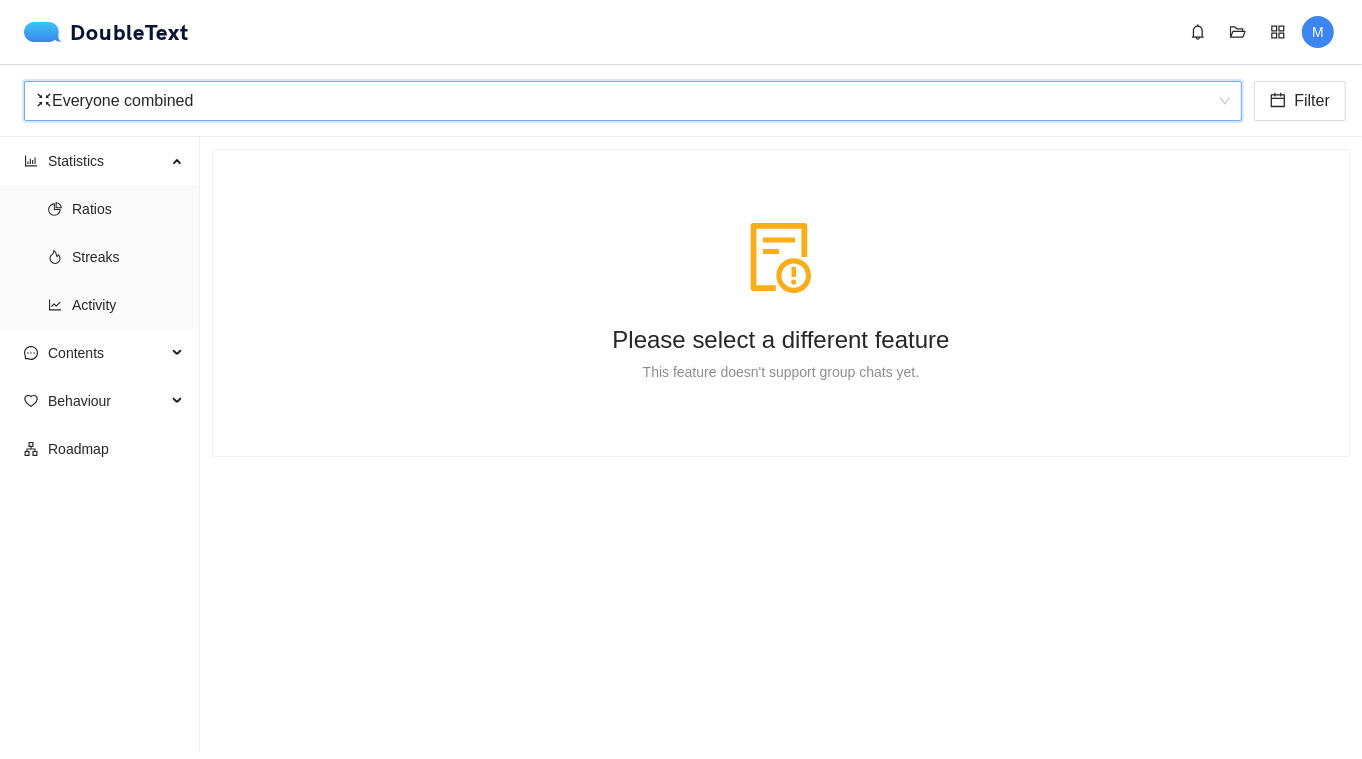 click on "Please select a different feature" at bounding box center (781, 339) 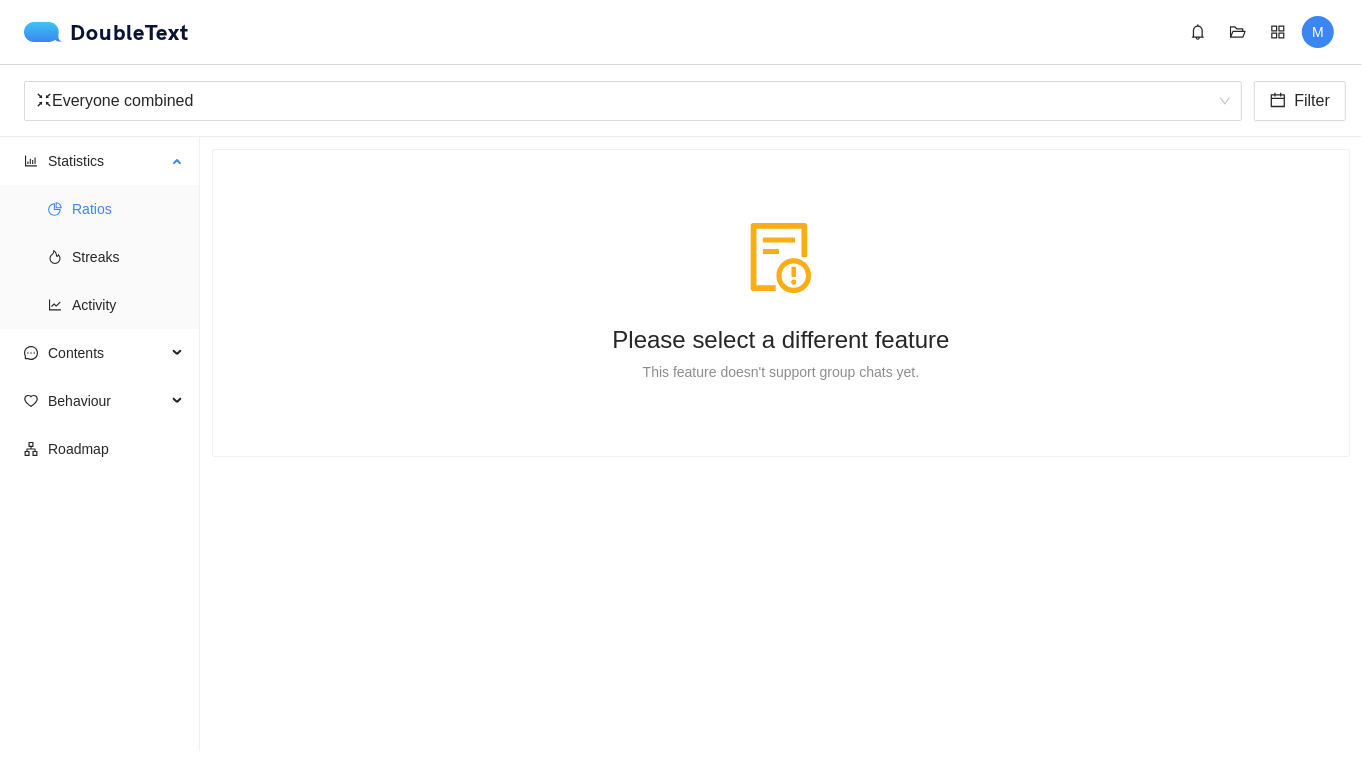 click on "Ratios" at bounding box center (128, 209) 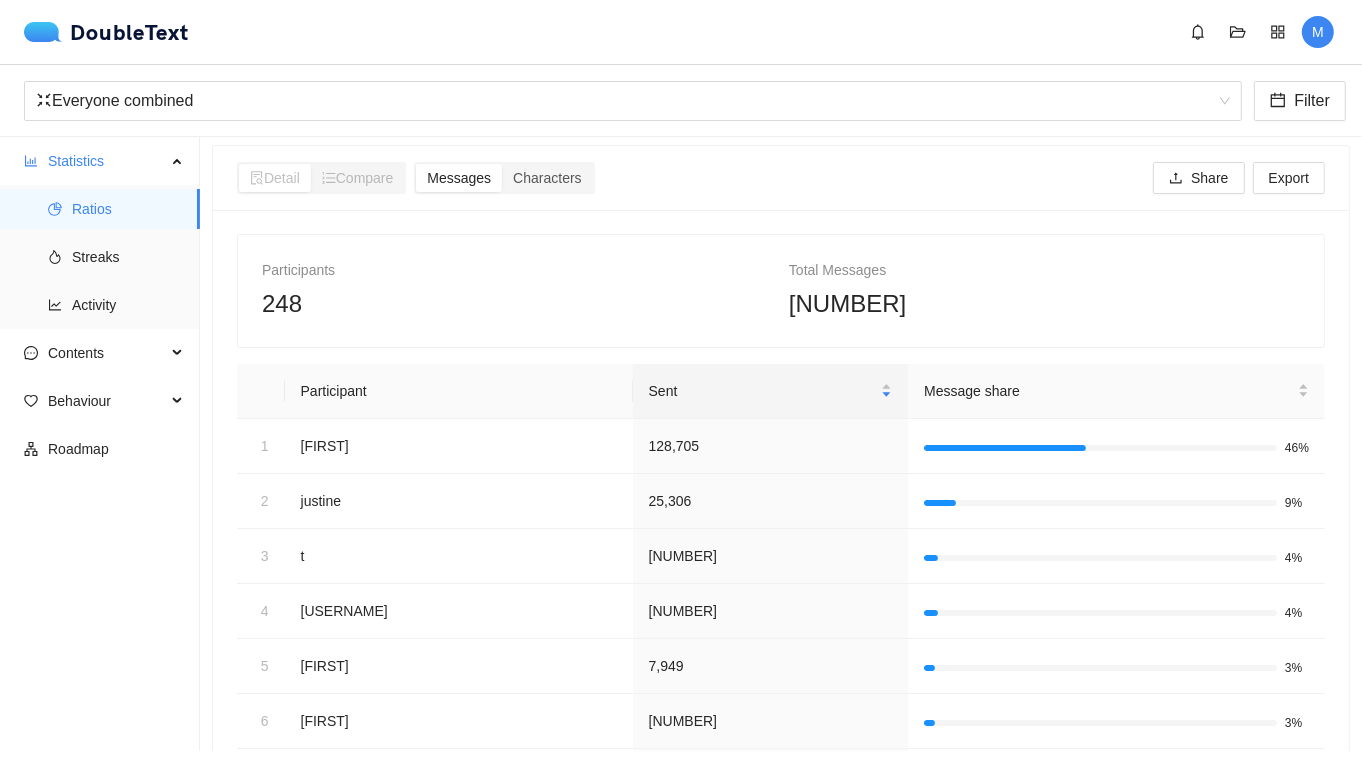 scroll, scrollTop: 0, scrollLeft: 0, axis: both 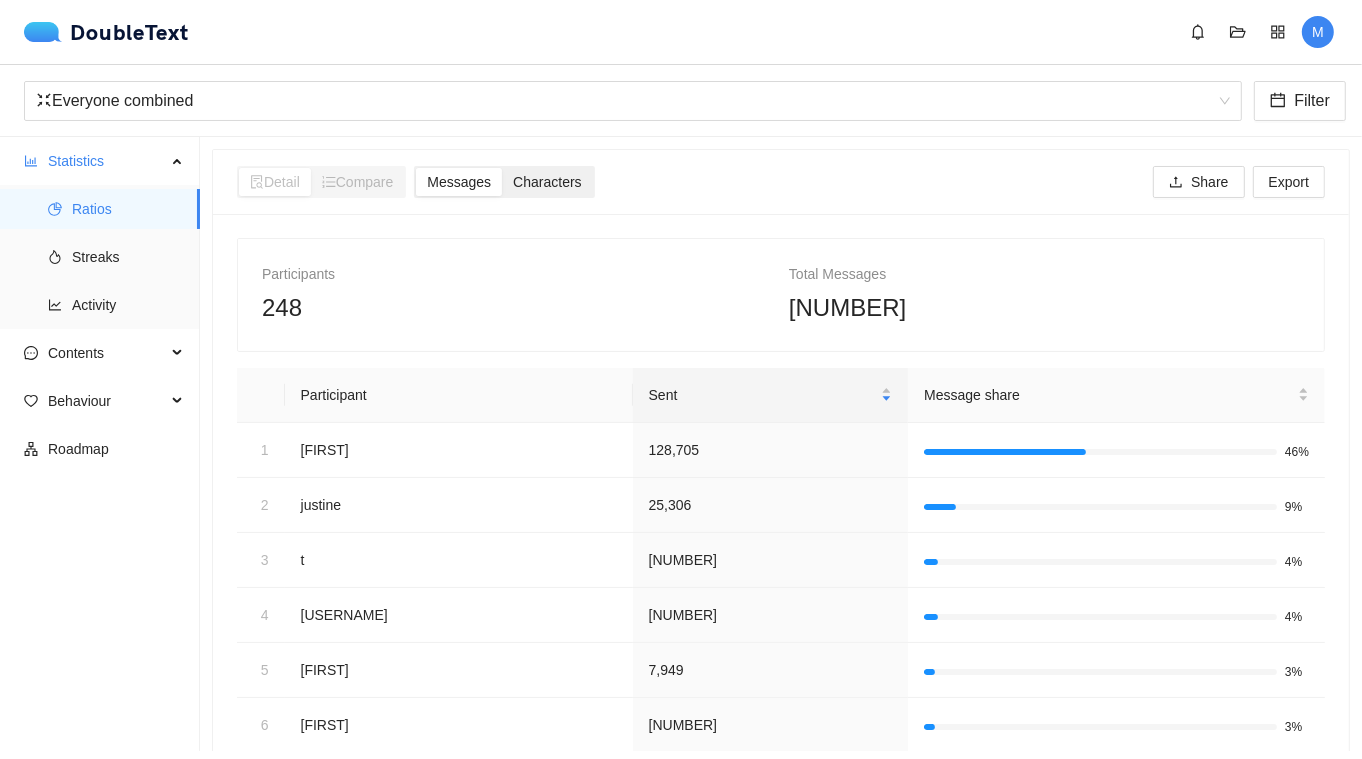click on "Characters" at bounding box center (547, 182) 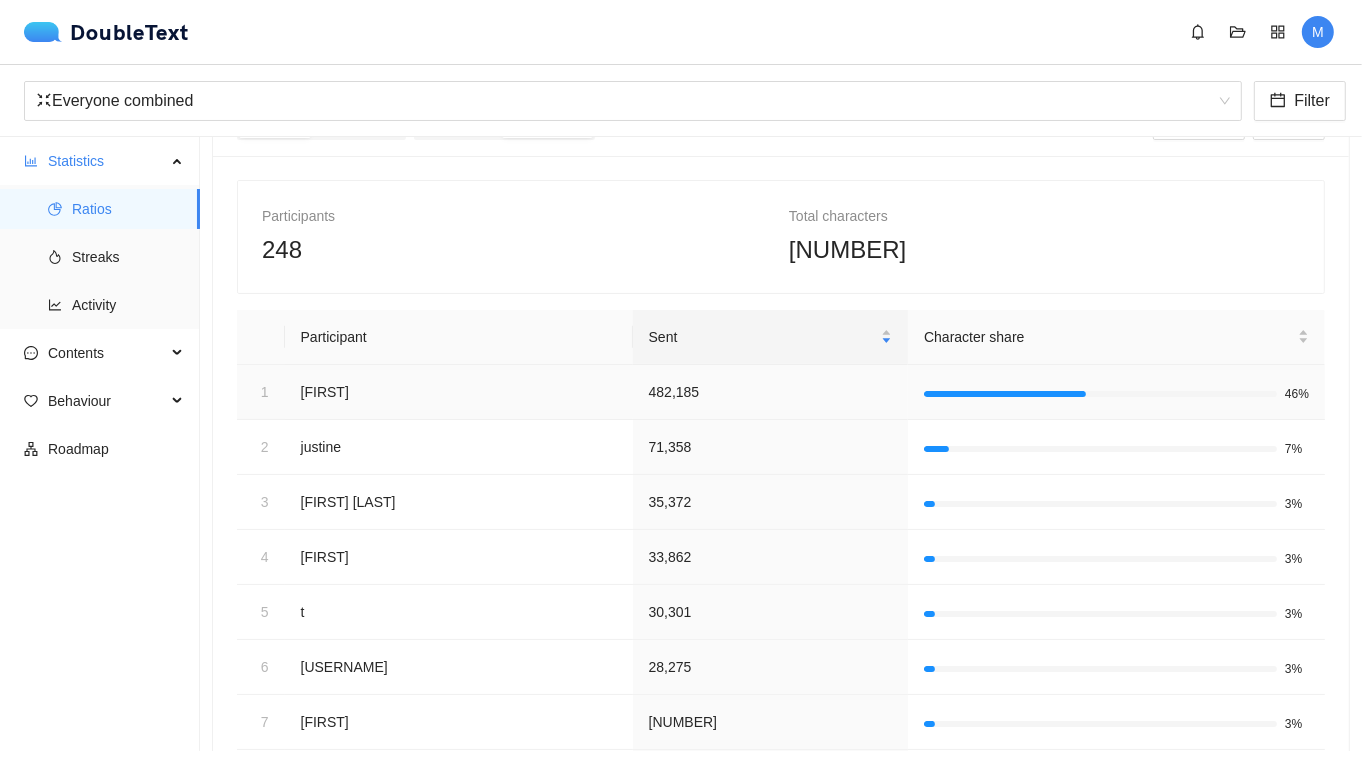 scroll, scrollTop: 0, scrollLeft: 0, axis: both 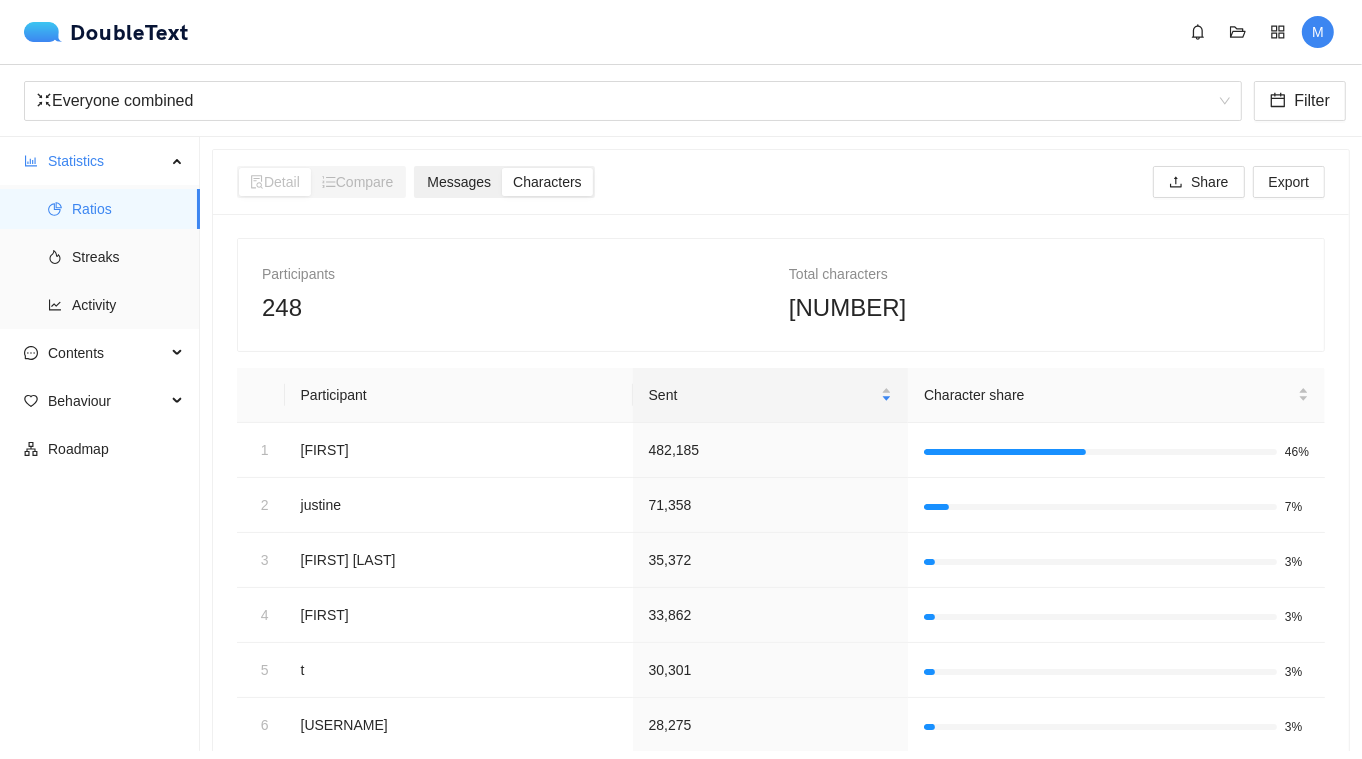 click on "Messages" at bounding box center [459, 182] 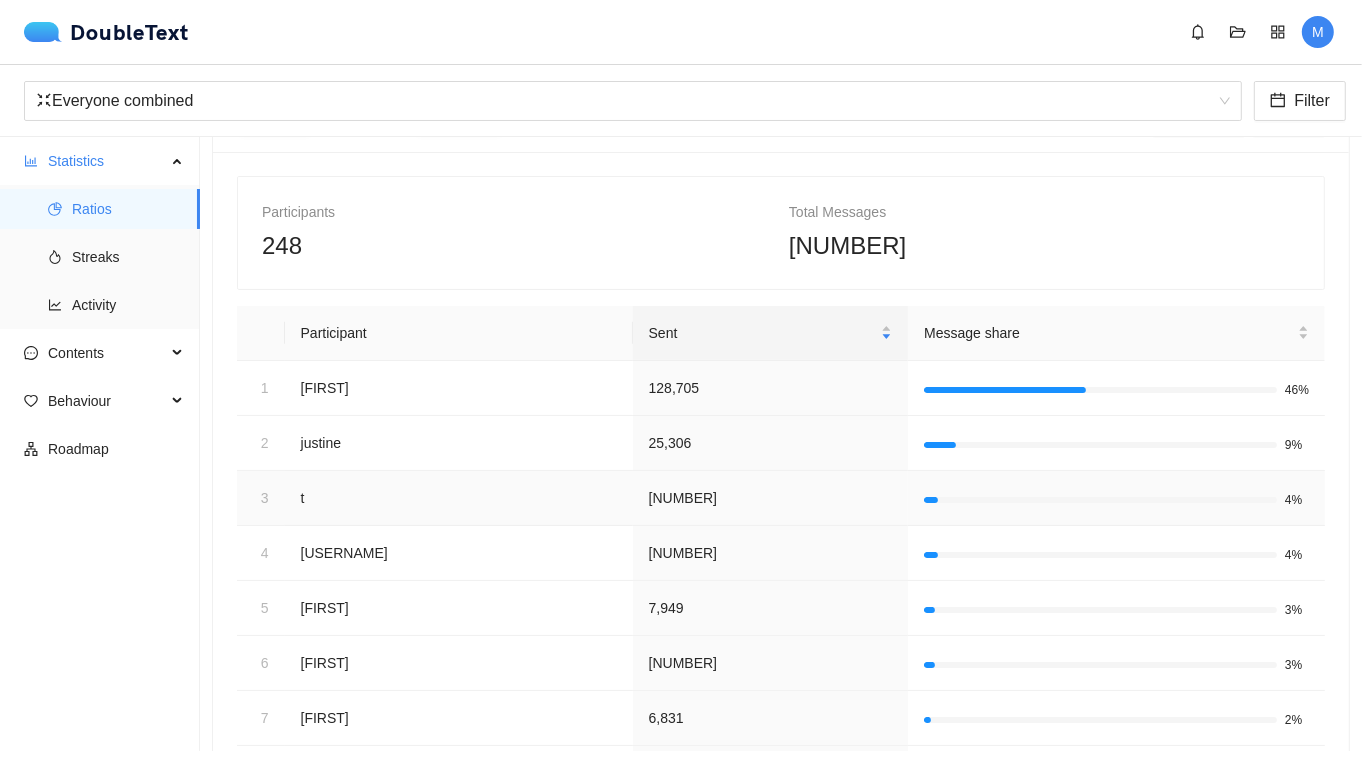 scroll, scrollTop: 0, scrollLeft: 0, axis: both 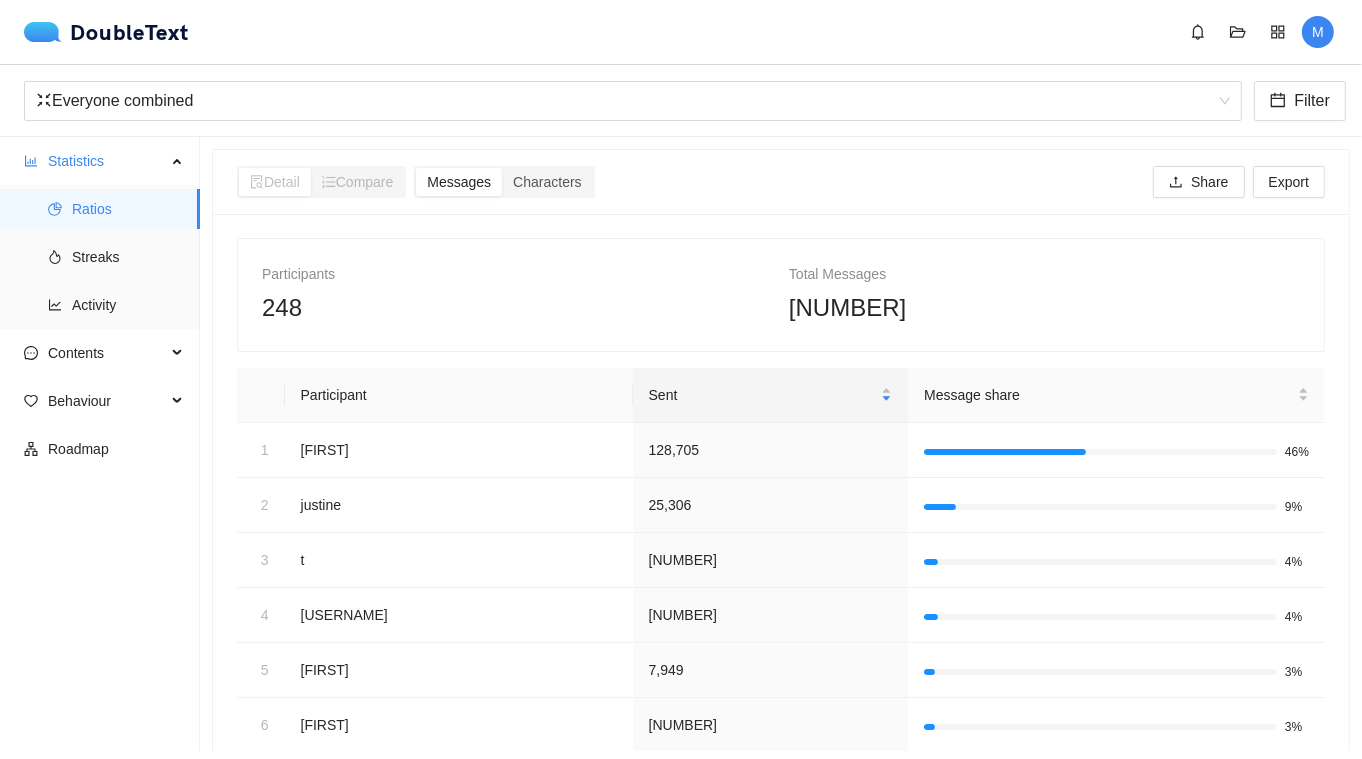 click on "Detail  Compare Messages Characters Share Export" at bounding box center (781, 182) 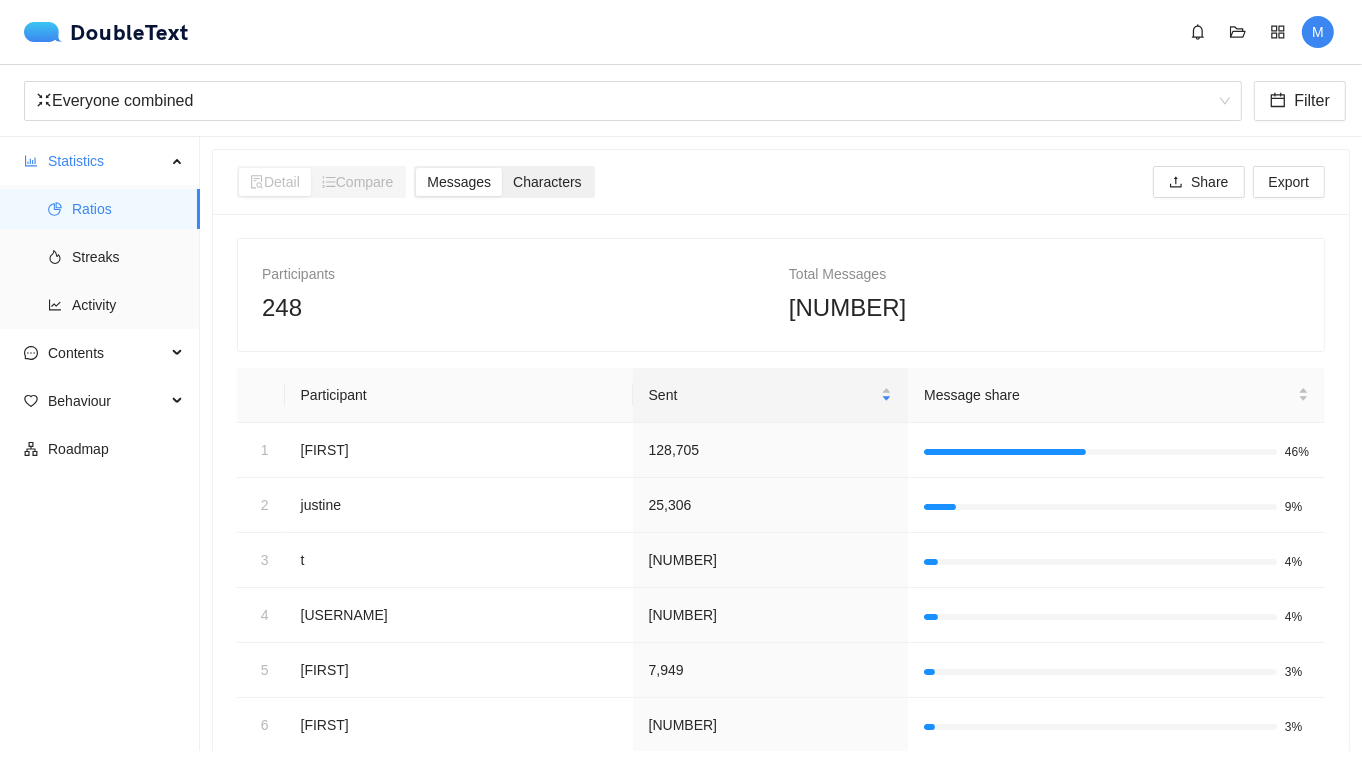 click on "Characters" at bounding box center (547, 182) 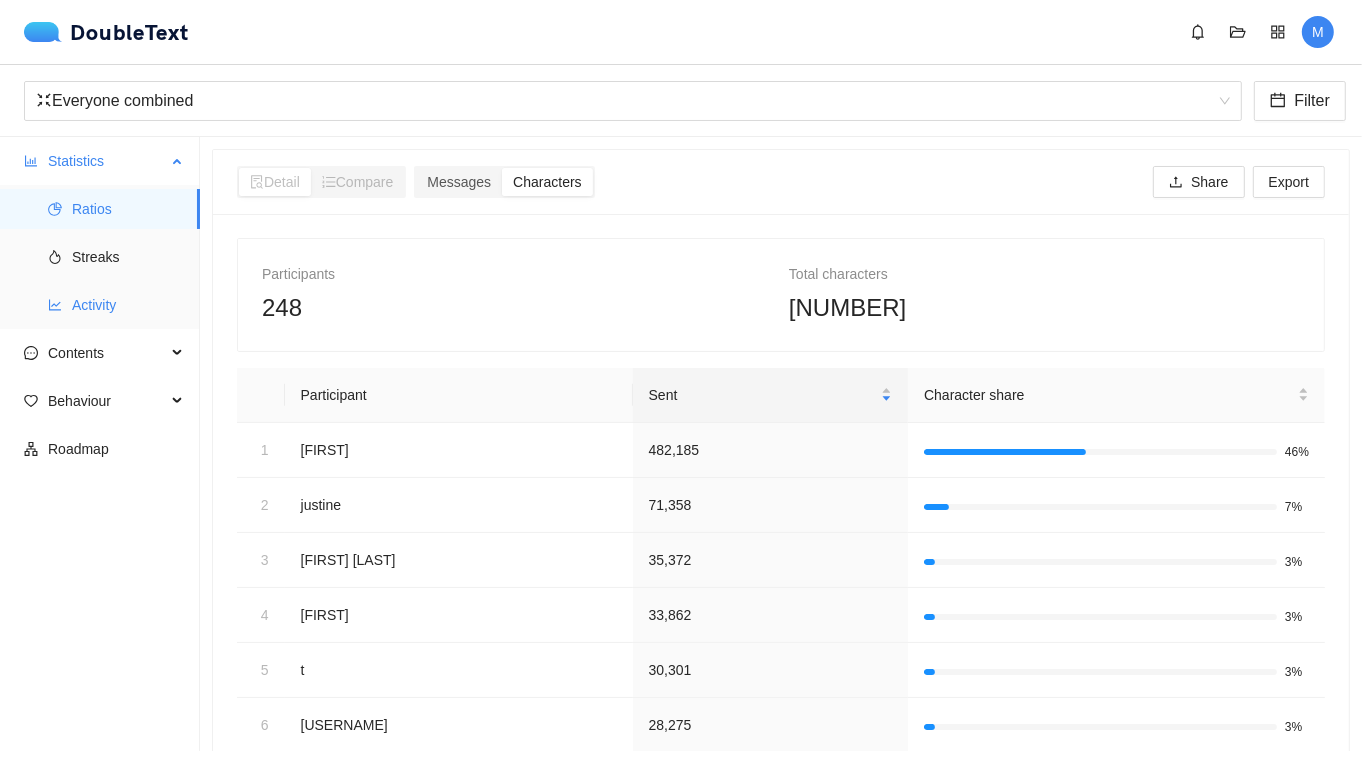 click on "Activity" at bounding box center [128, 305] 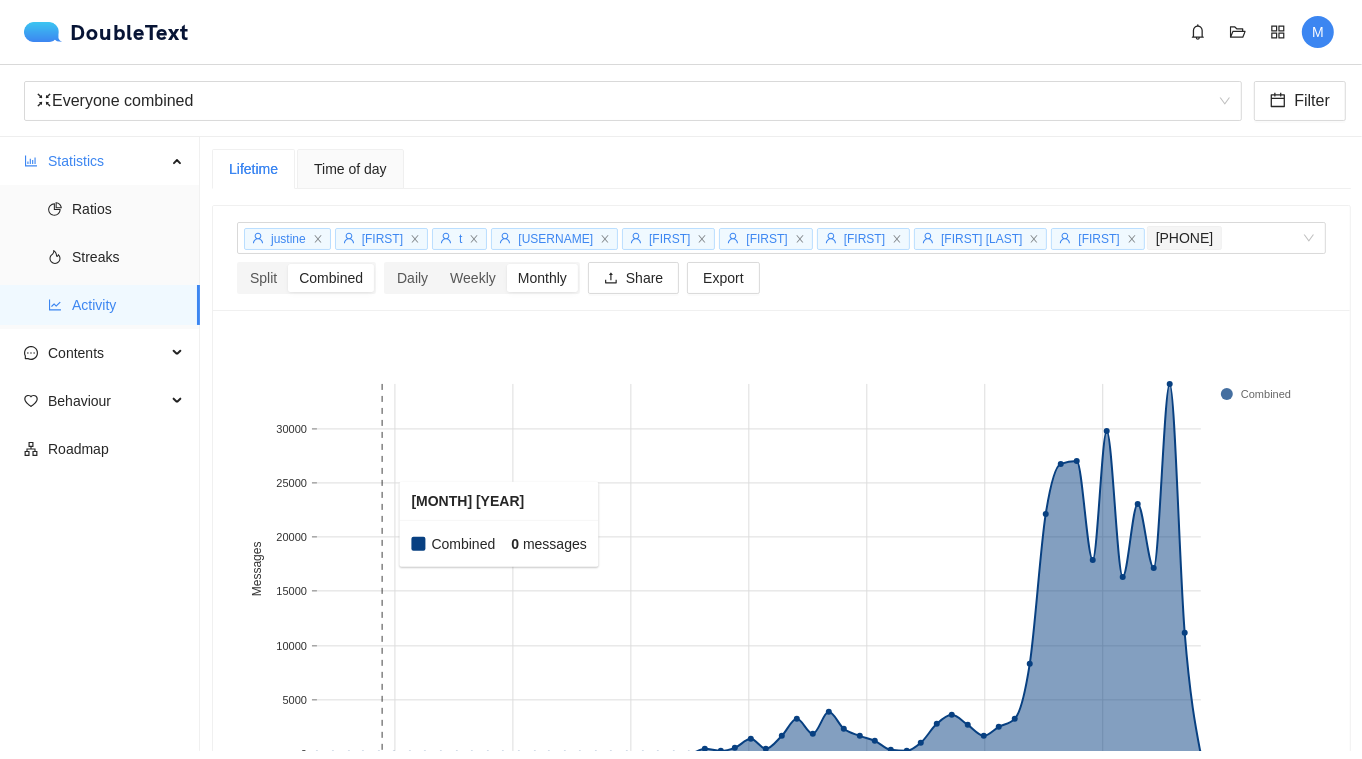 scroll, scrollTop: 116, scrollLeft: 0, axis: vertical 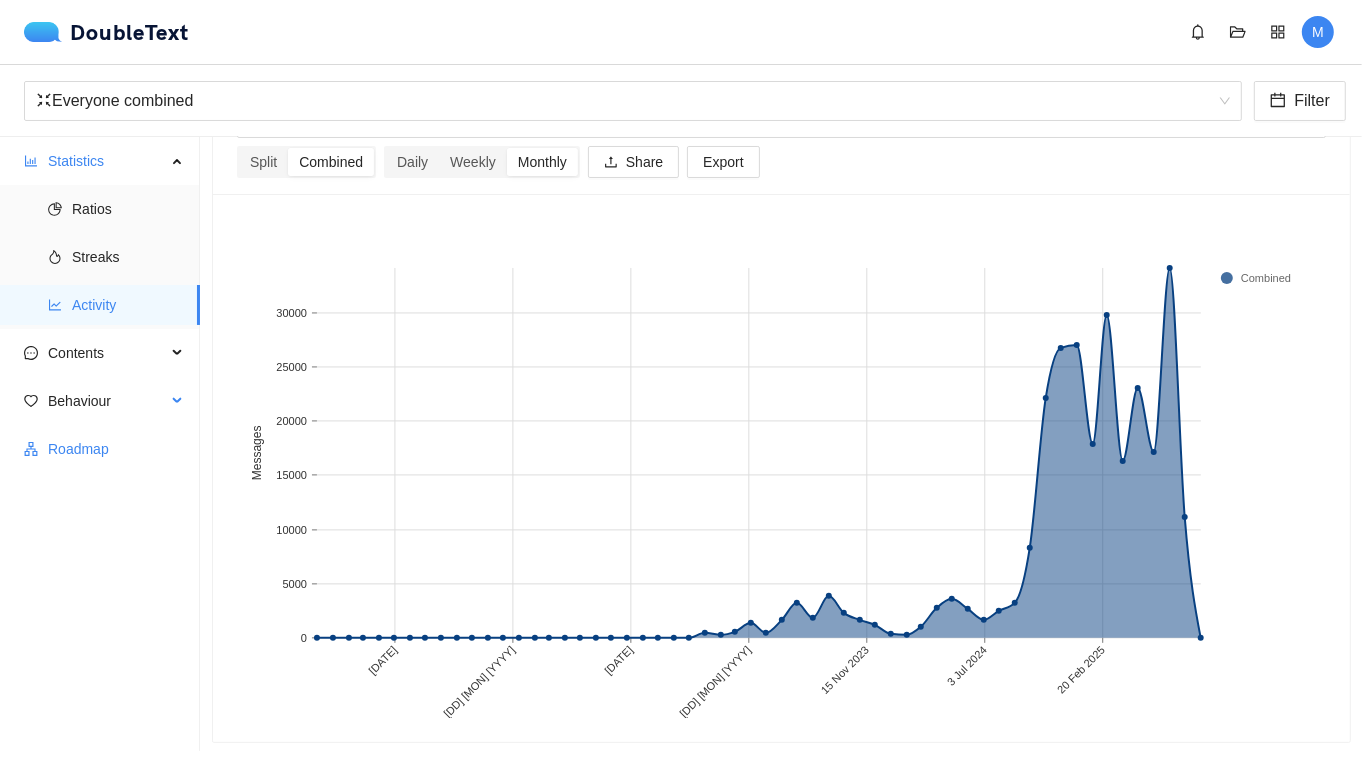 click on "Statistics Ratios Streaks Activity Contents Behaviour Roadmap" at bounding box center [100, 444] 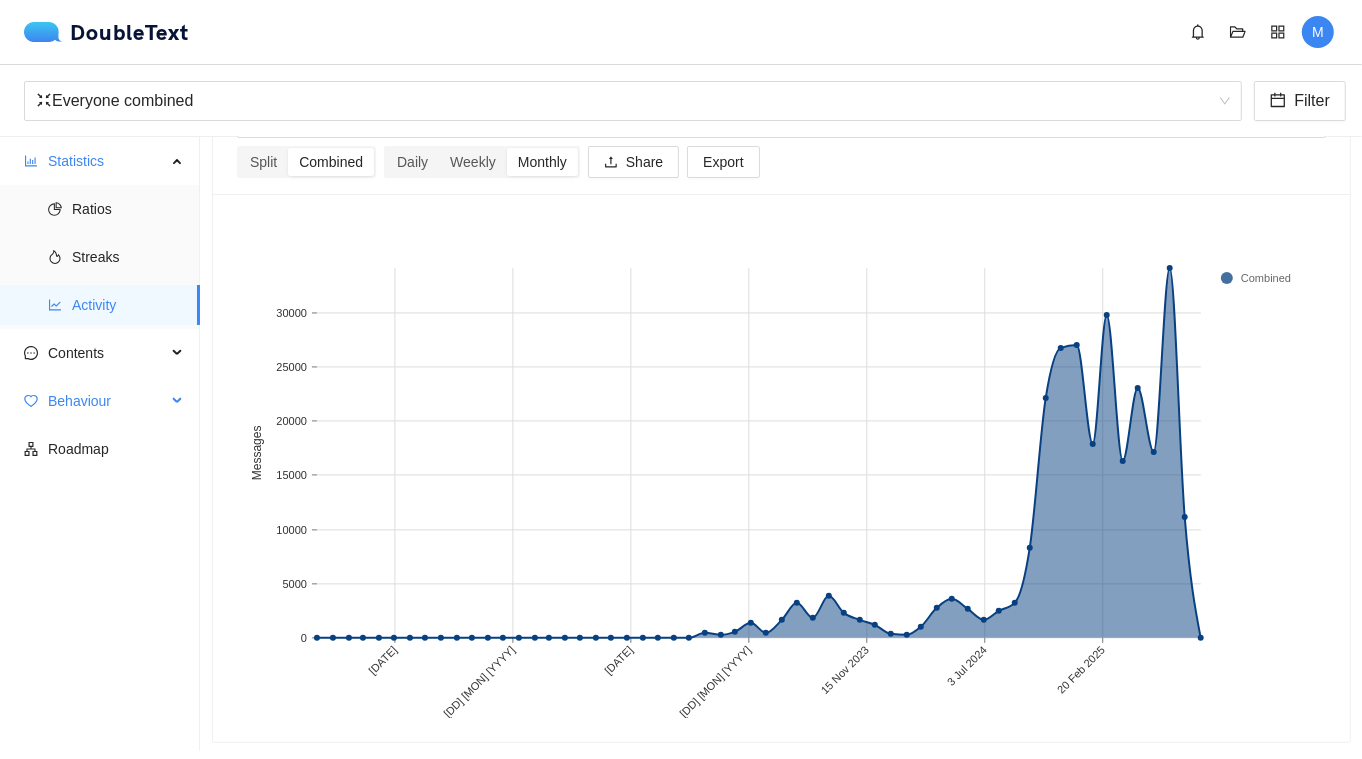 click on "Behaviour" at bounding box center (107, 401) 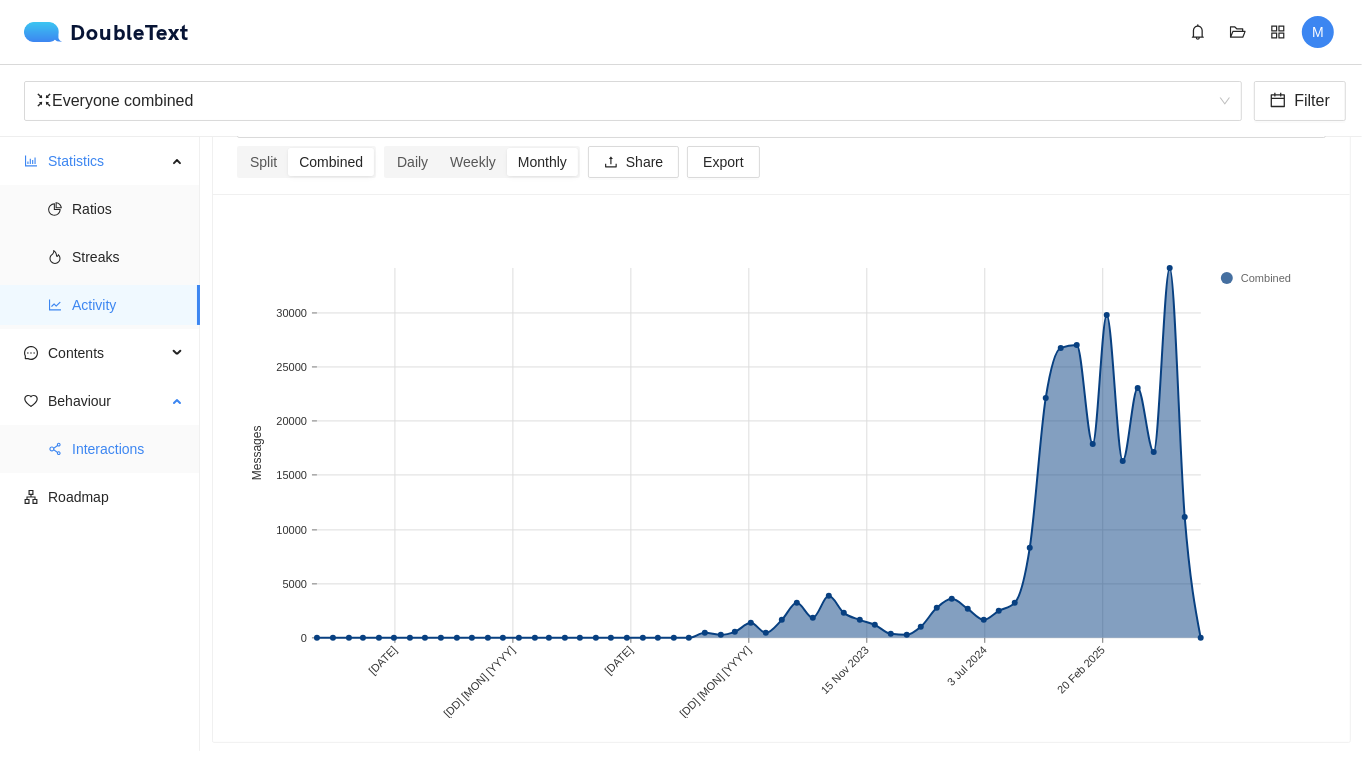click on "Interactions" at bounding box center [128, 449] 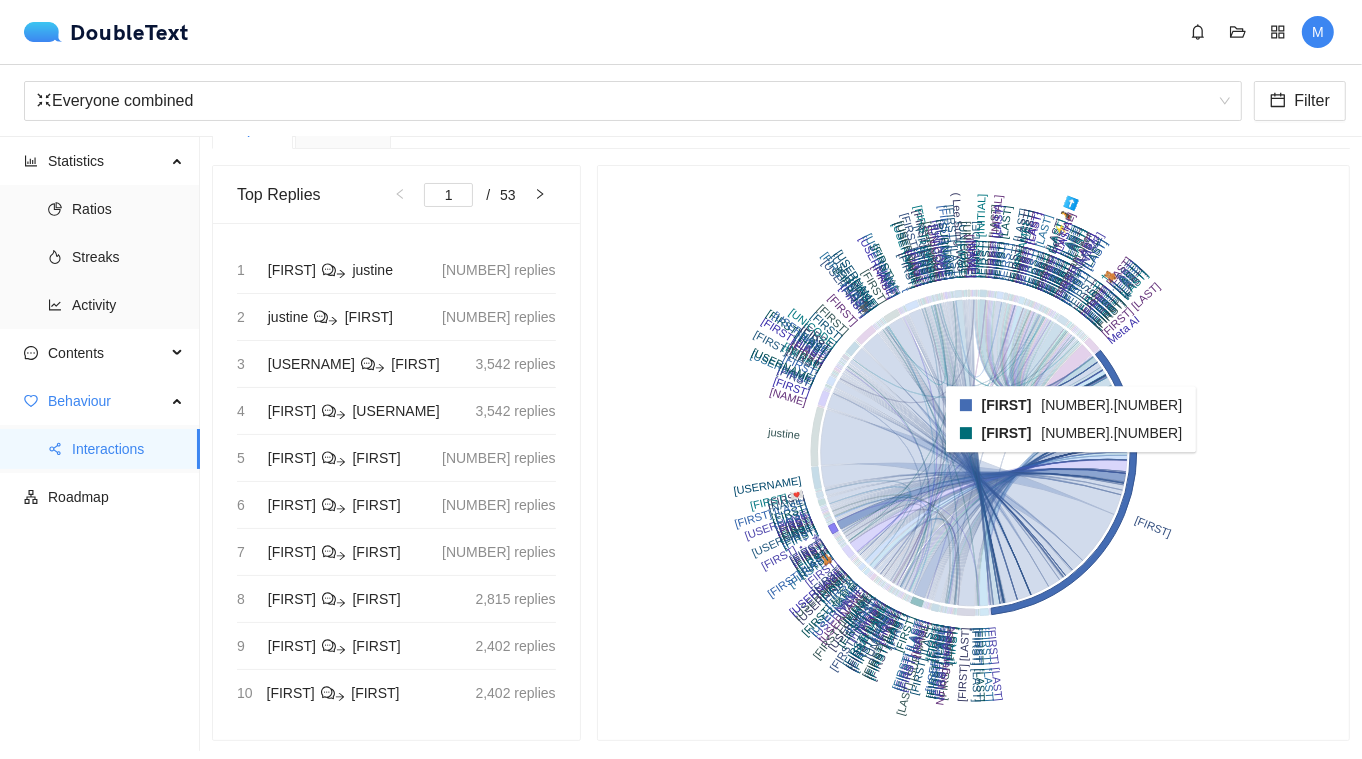 scroll, scrollTop: 0, scrollLeft: 0, axis: both 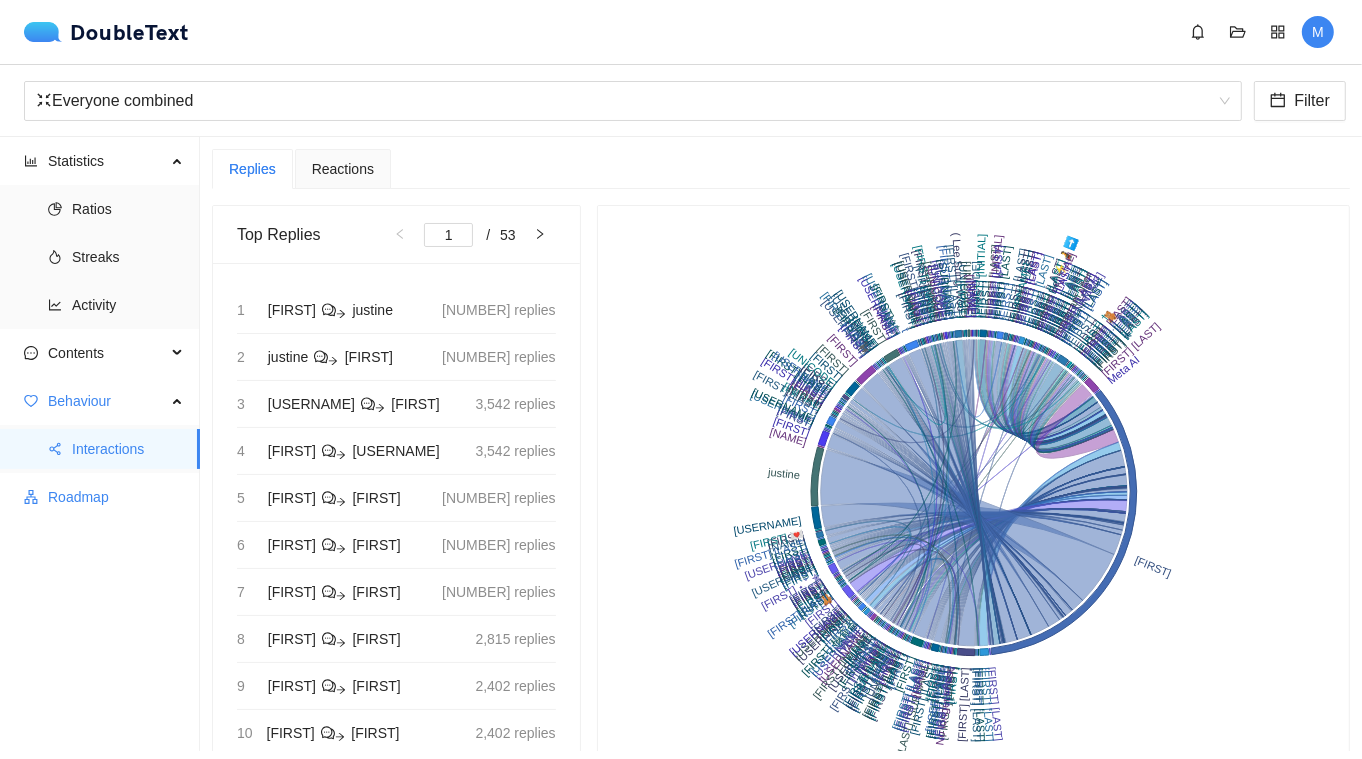 click on "Roadmap" at bounding box center [116, 497] 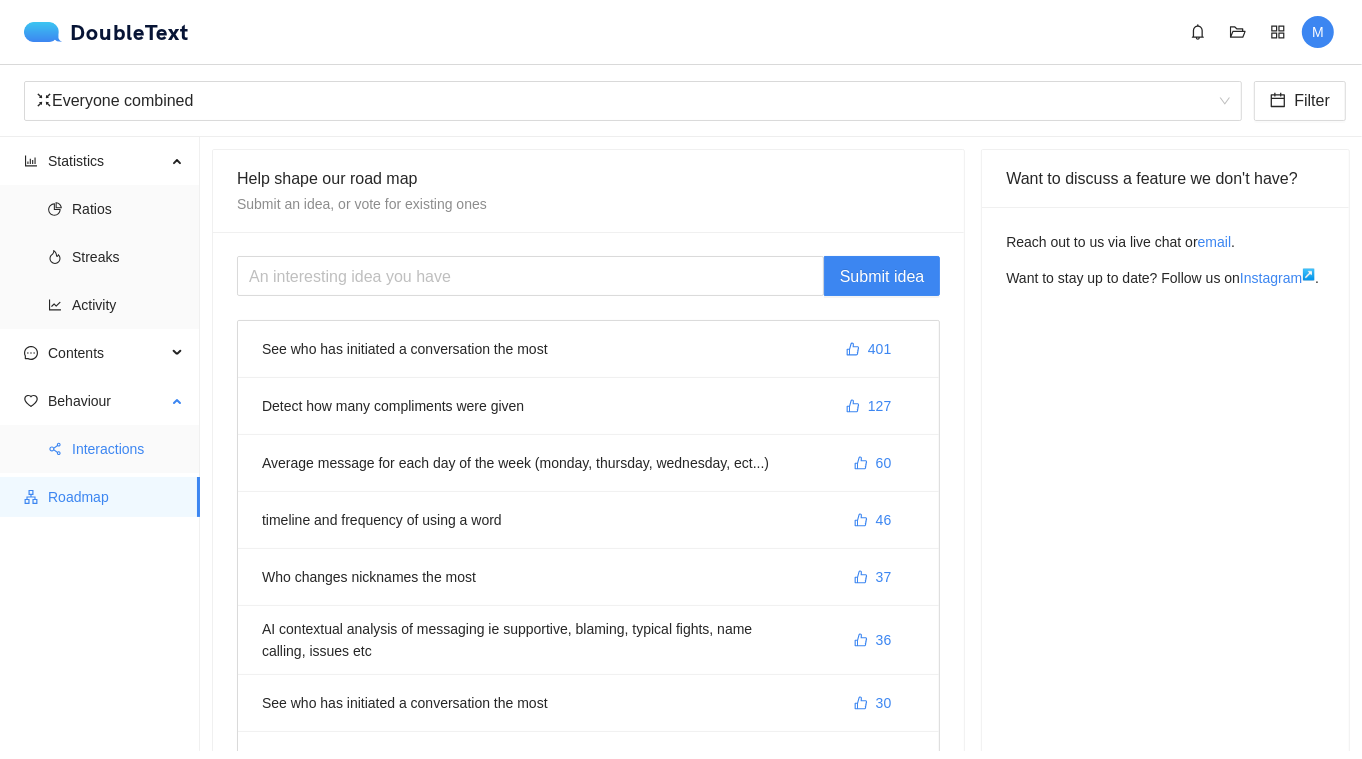 click on "Interactions" at bounding box center (128, 449) 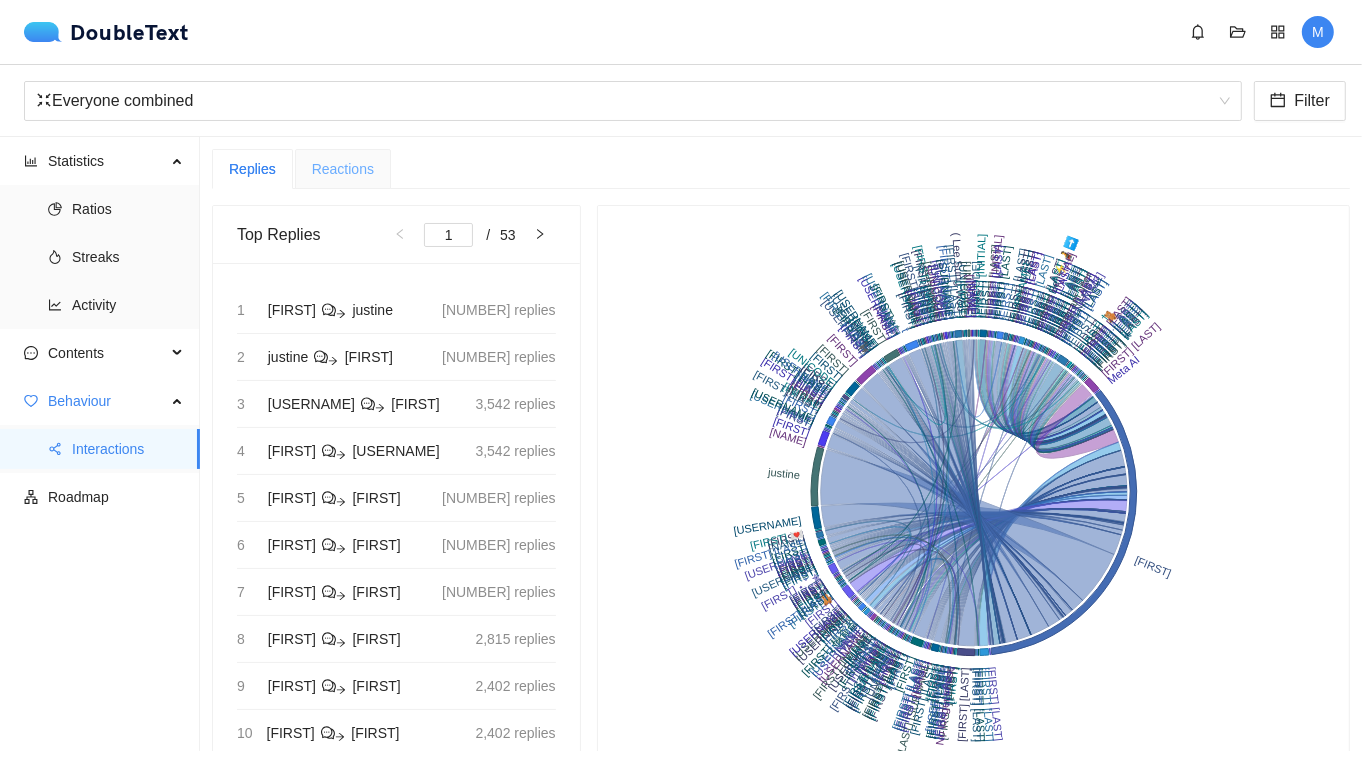 click on "Reactions" at bounding box center (343, 169) 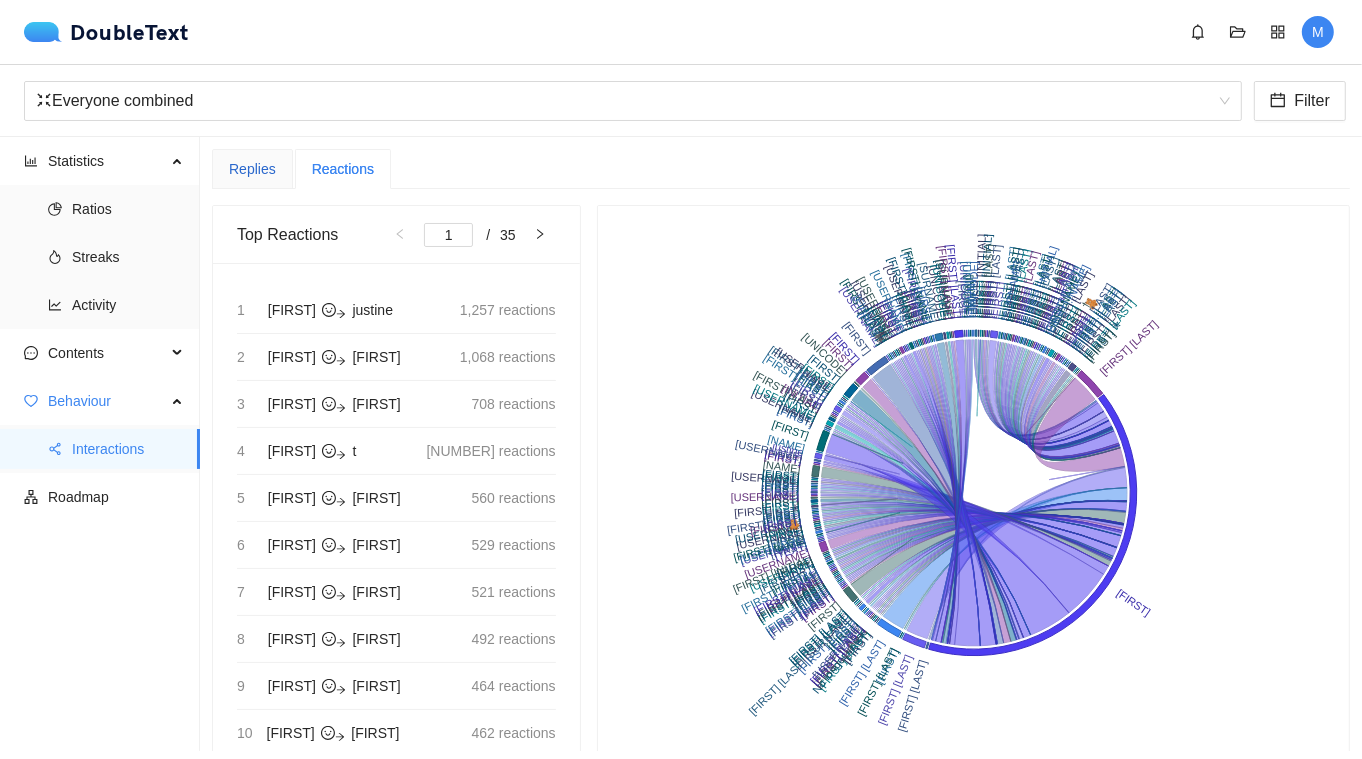 click on "Replies" at bounding box center (252, 169) 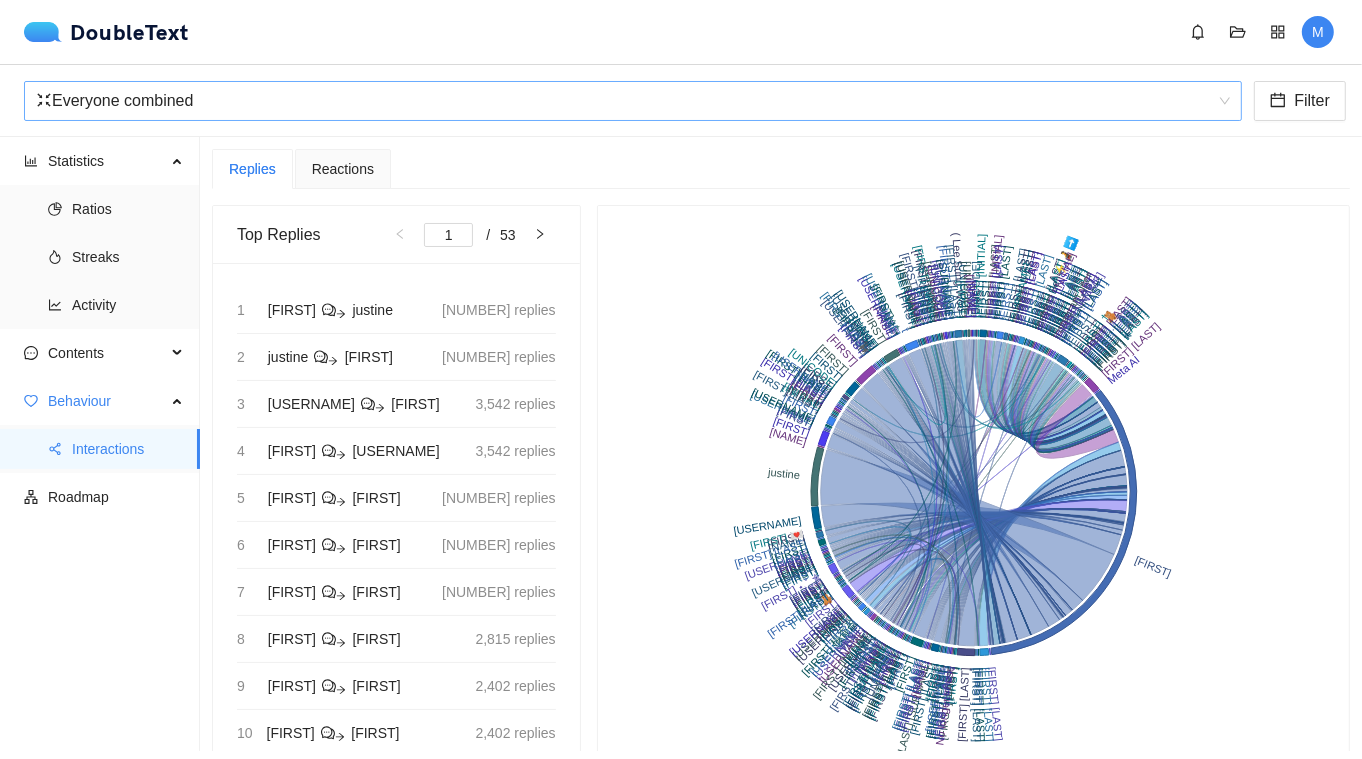 click on "Everyone combined" at bounding box center (624, 101) 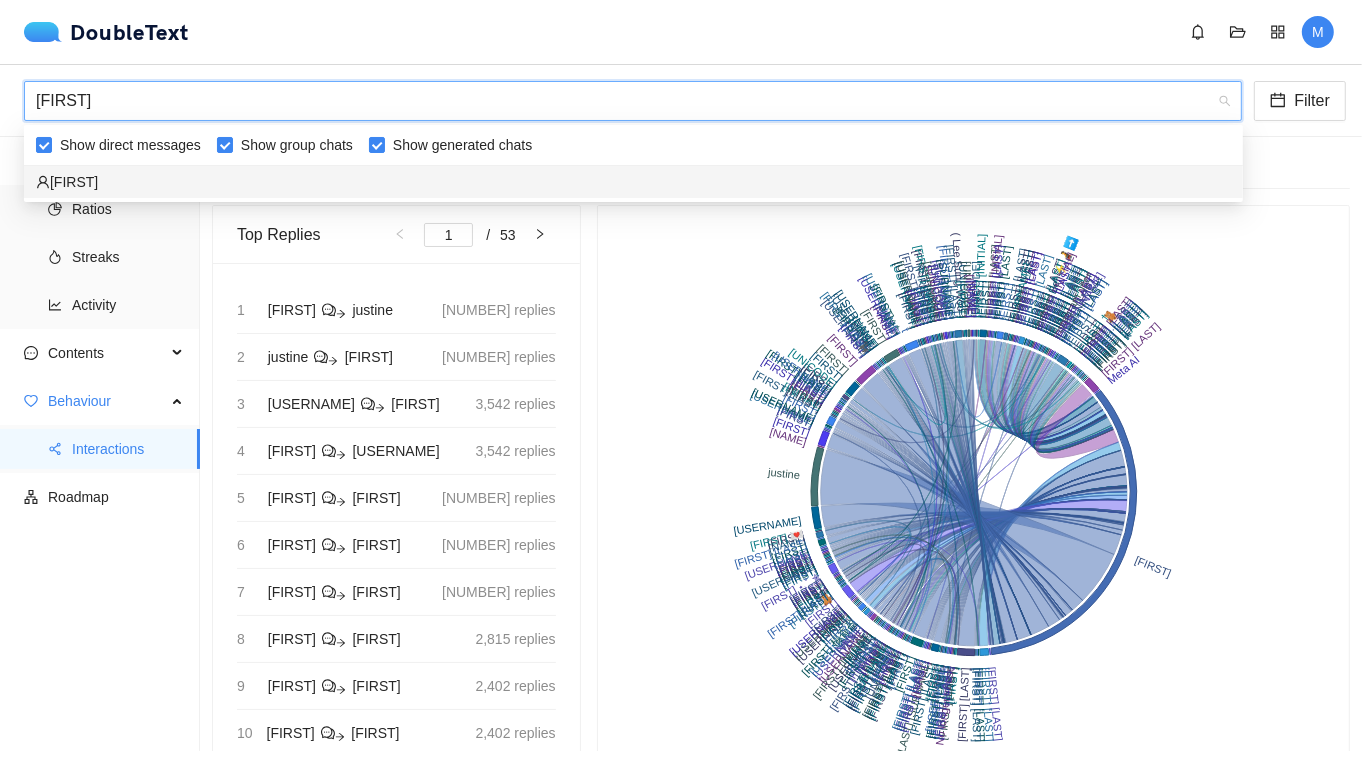 type on "[FIRST]" 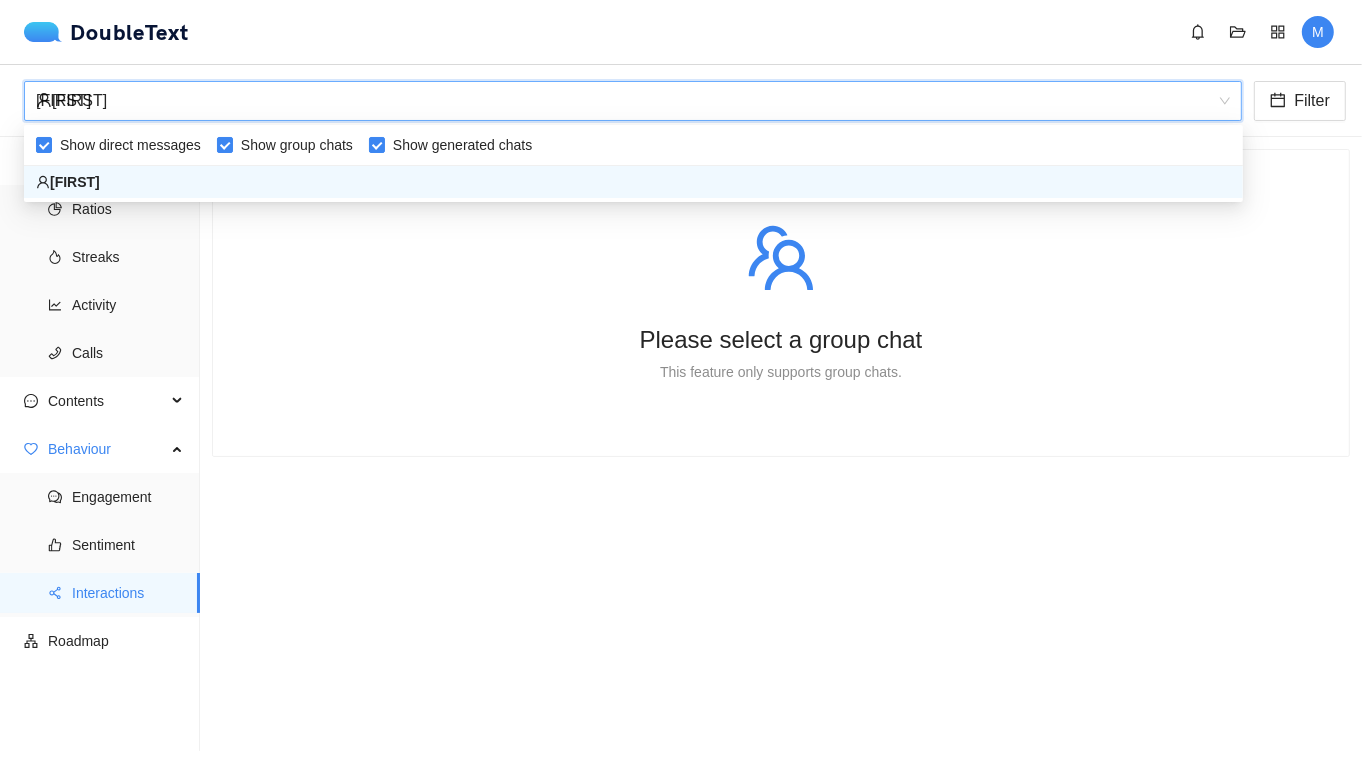 type 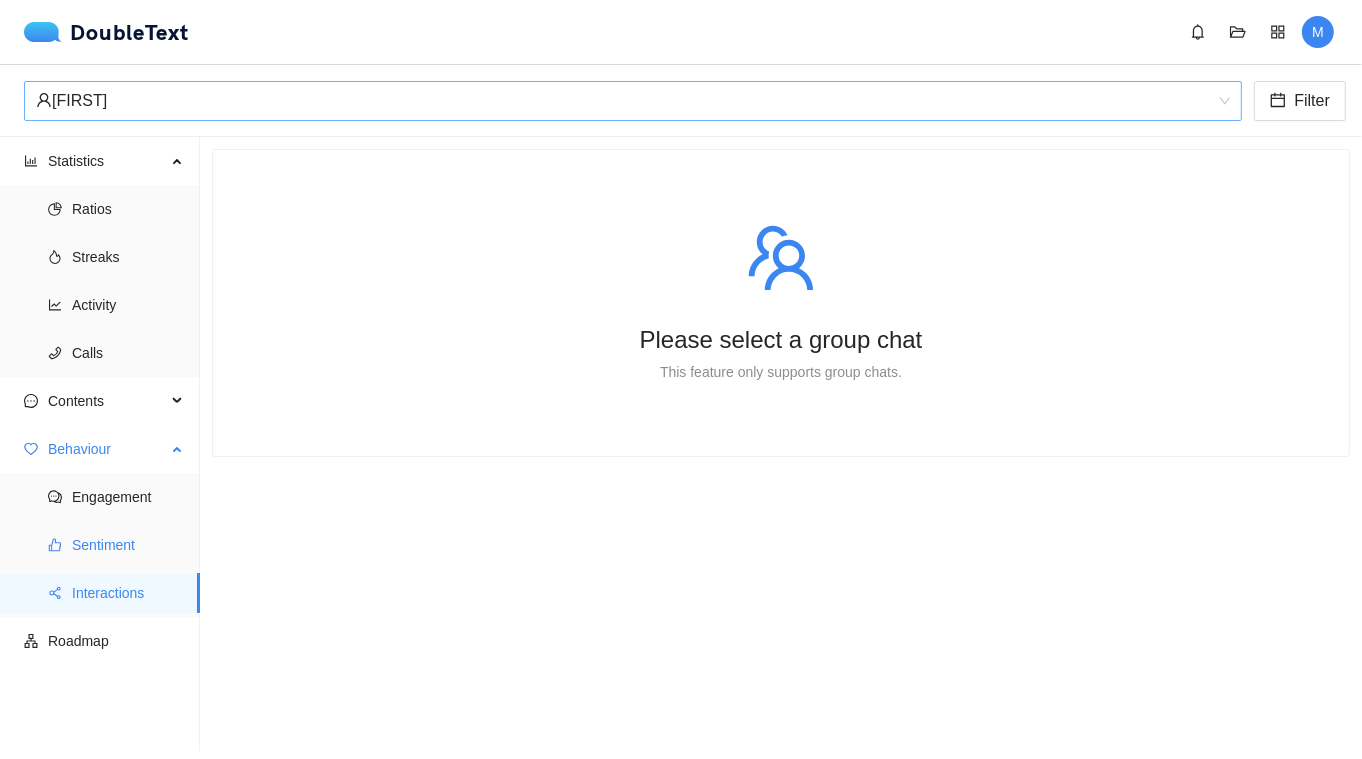 click on "Sentiment" at bounding box center [128, 545] 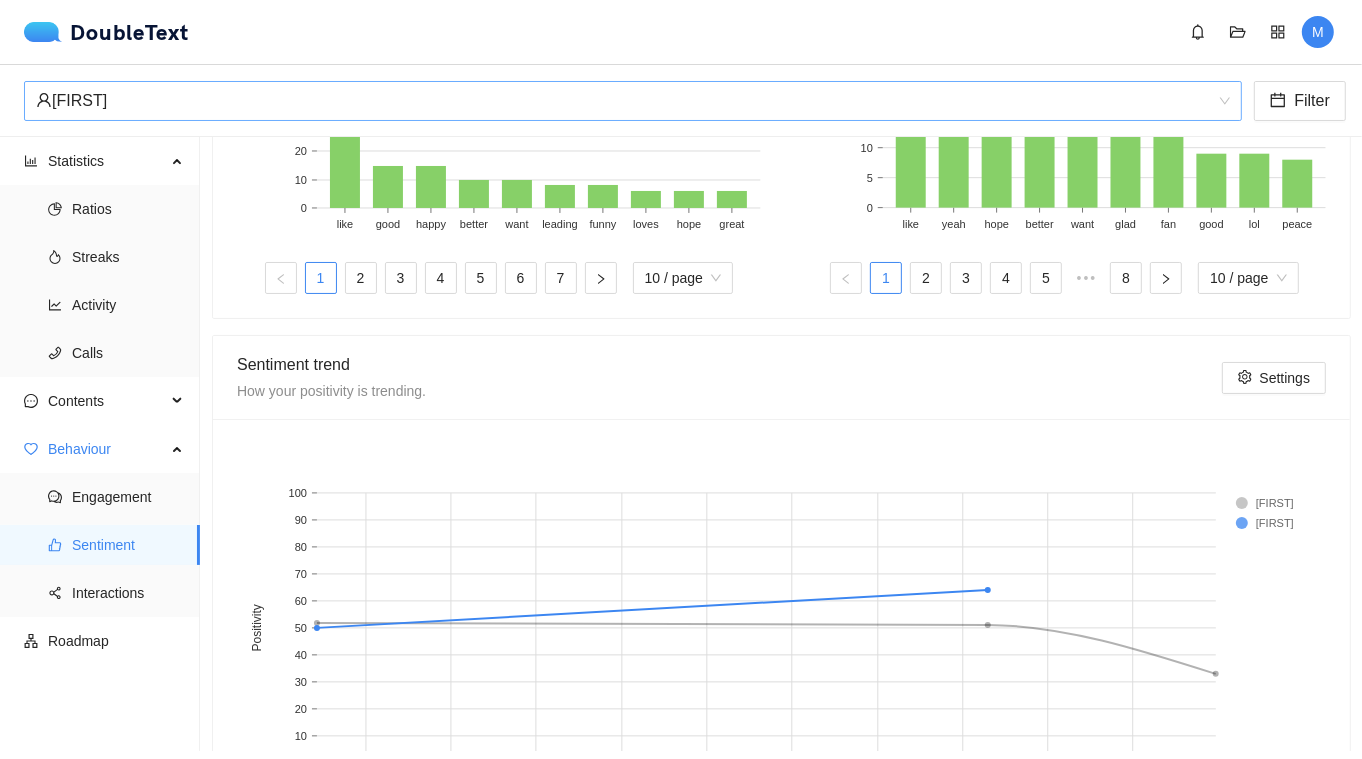 scroll, scrollTop: 918, scrollLeft: 0, axis: vertical 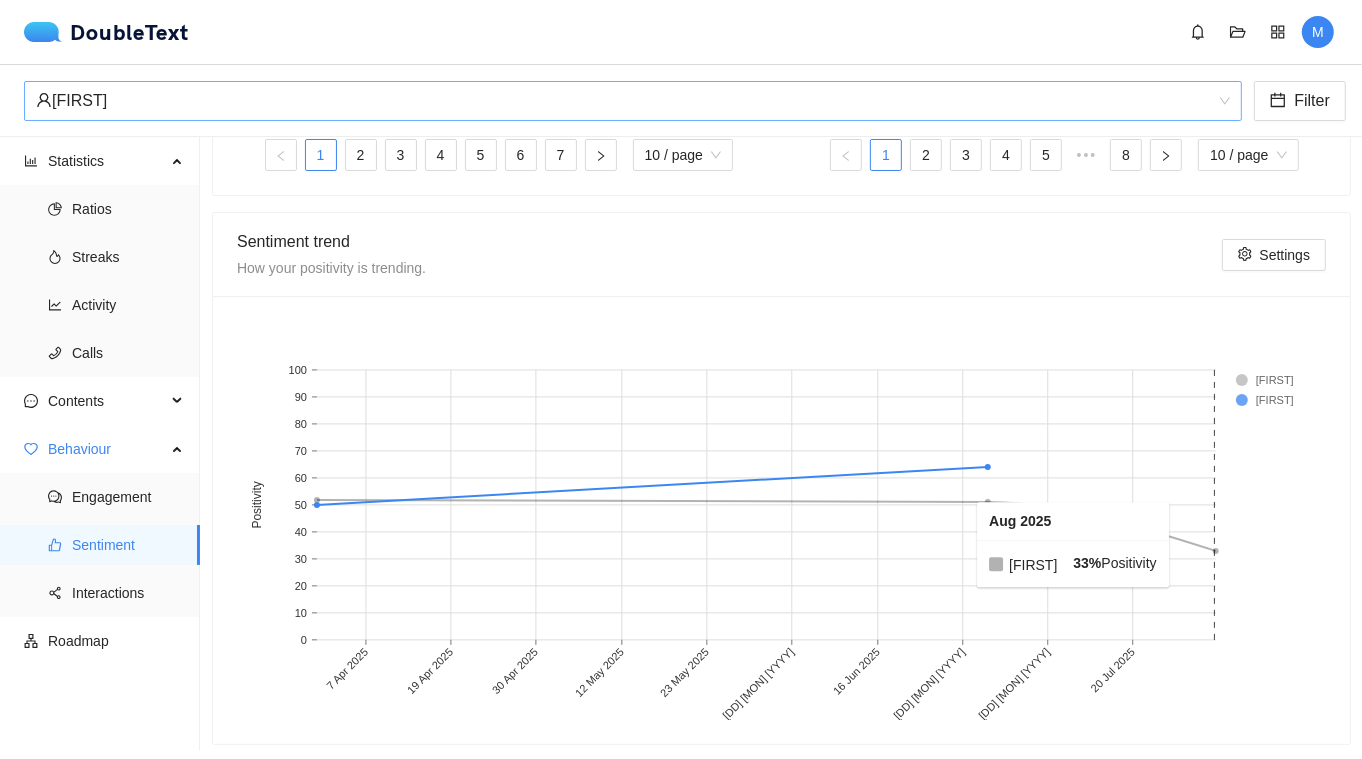 click 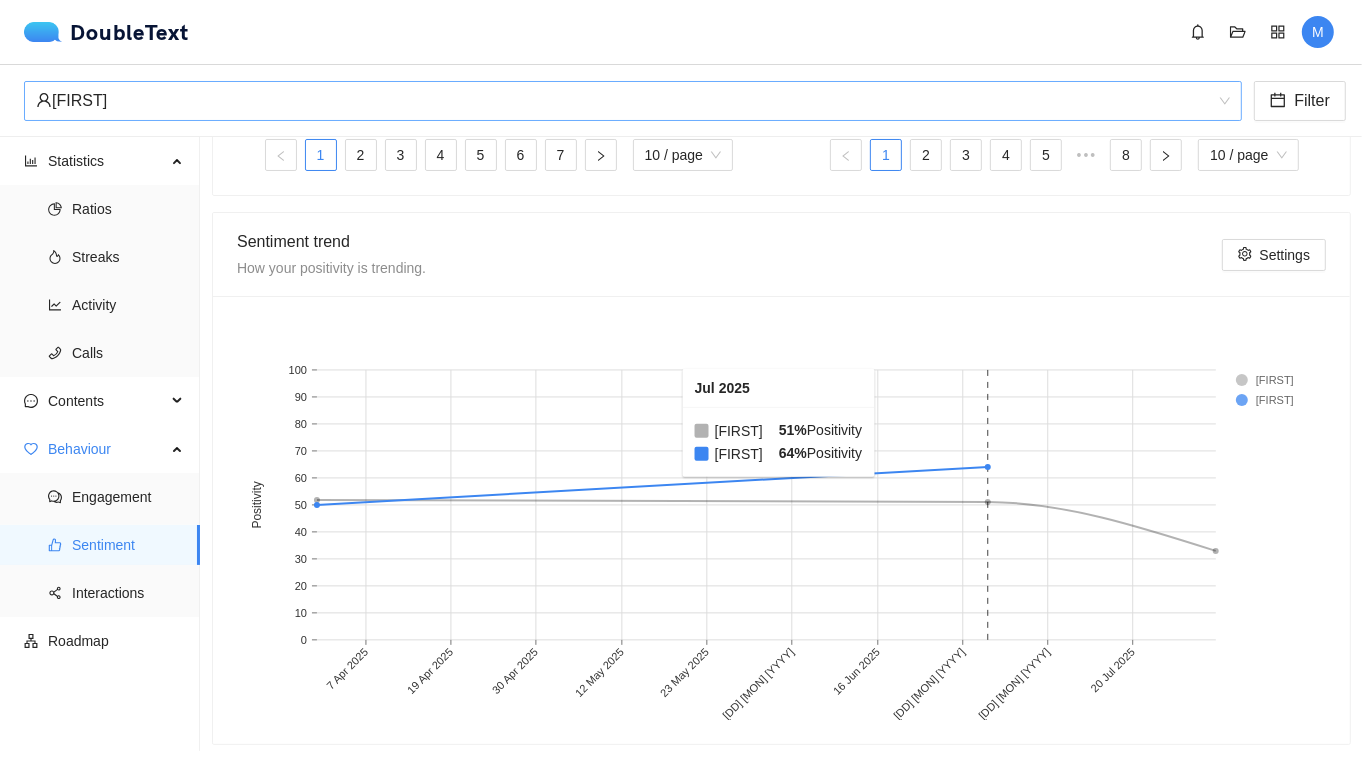 scroll, scrollTop: 0, scrollLeft: 0, axis: both 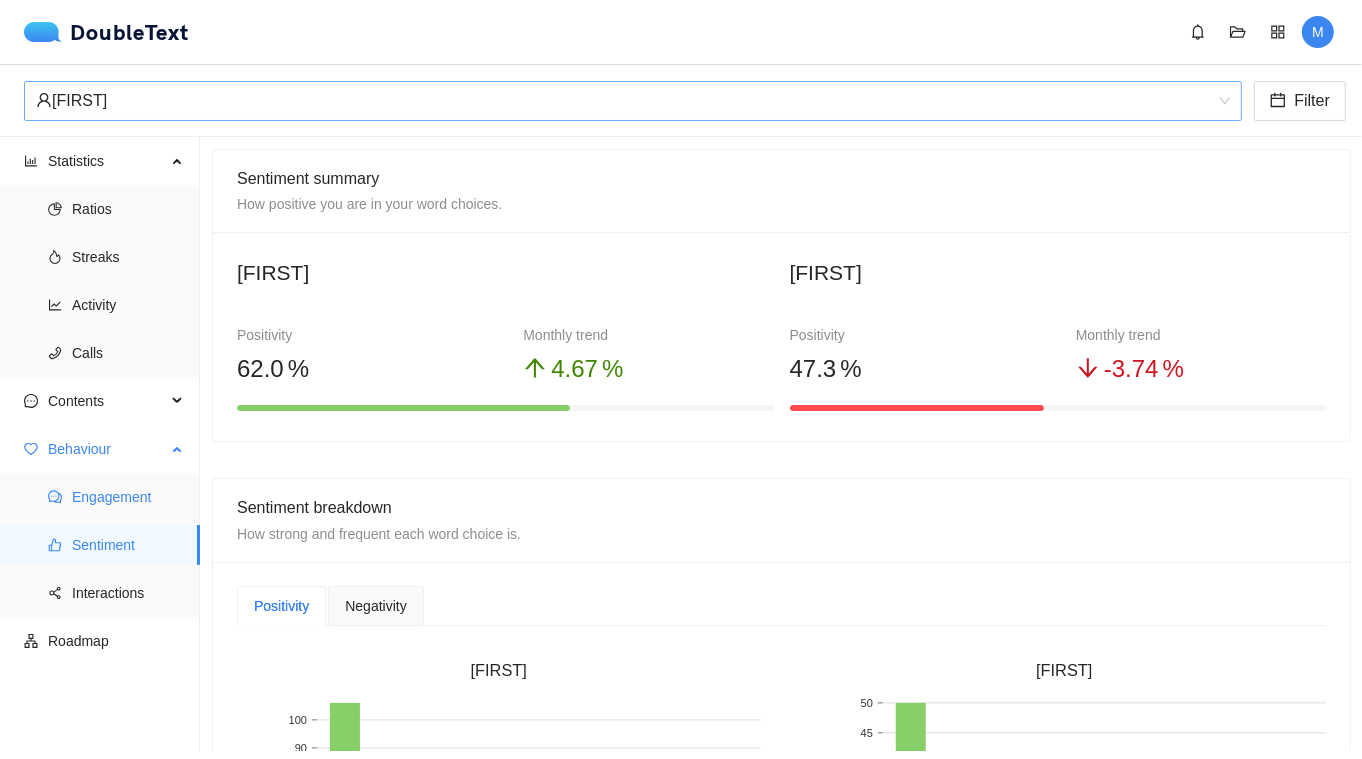 click on "Engagement" at bounding box center (128, 497) 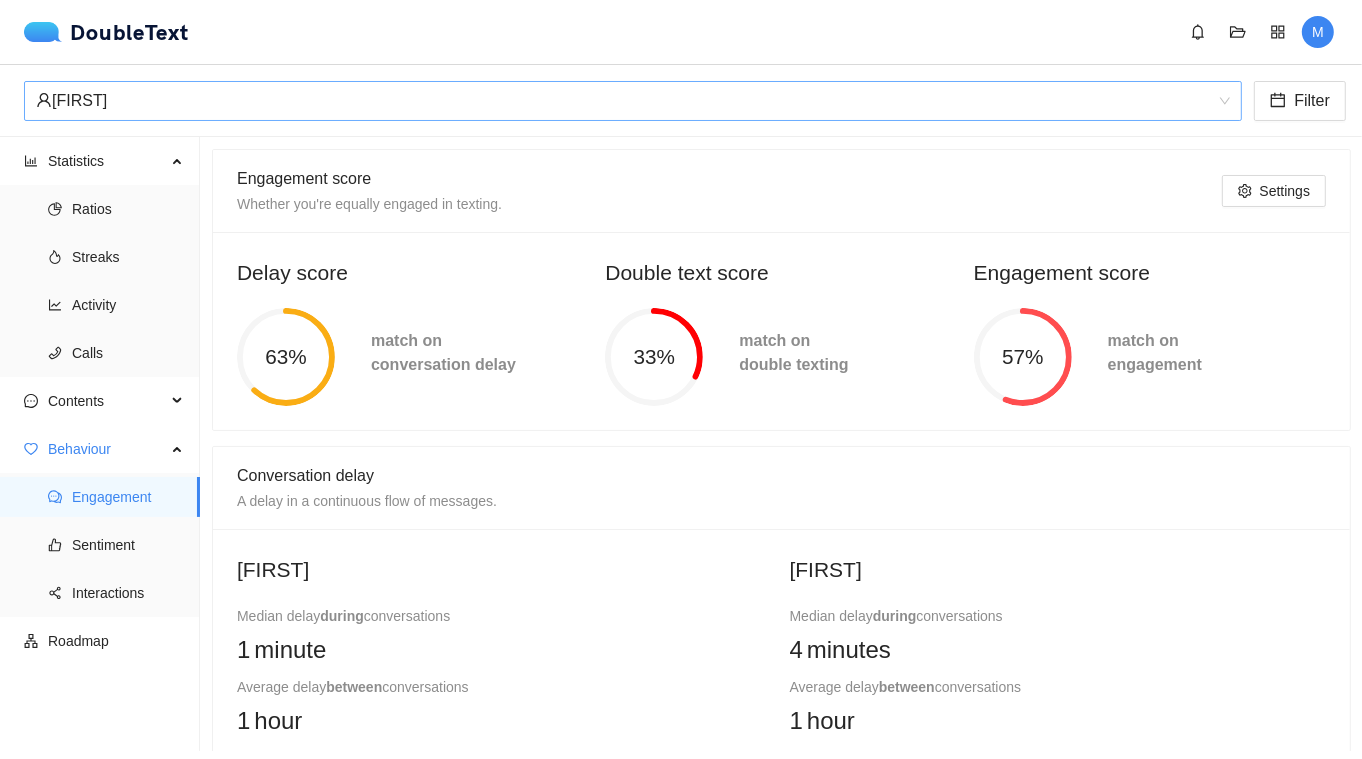 click on "[FIRST]" at bounding box center (624, 101) 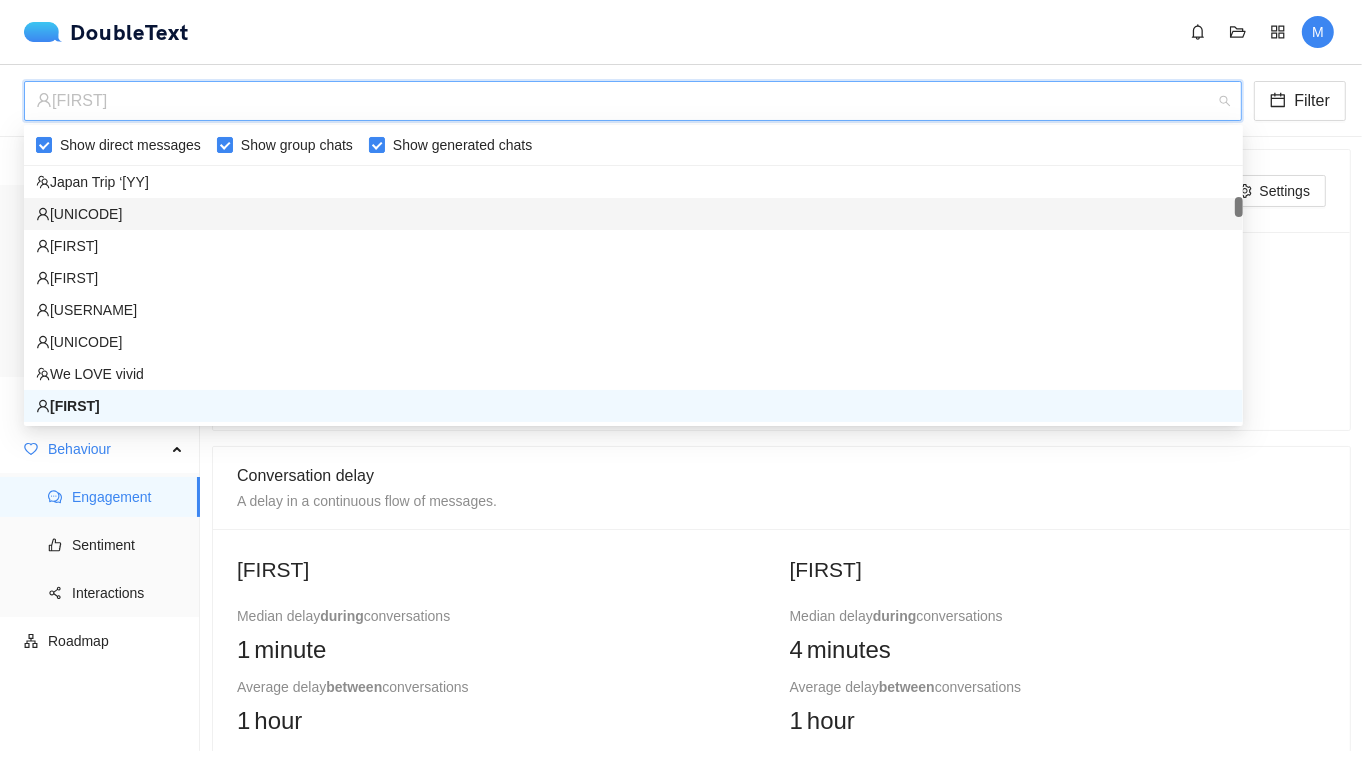 click on "[UNICODE]" at bounding box center [633, 214] 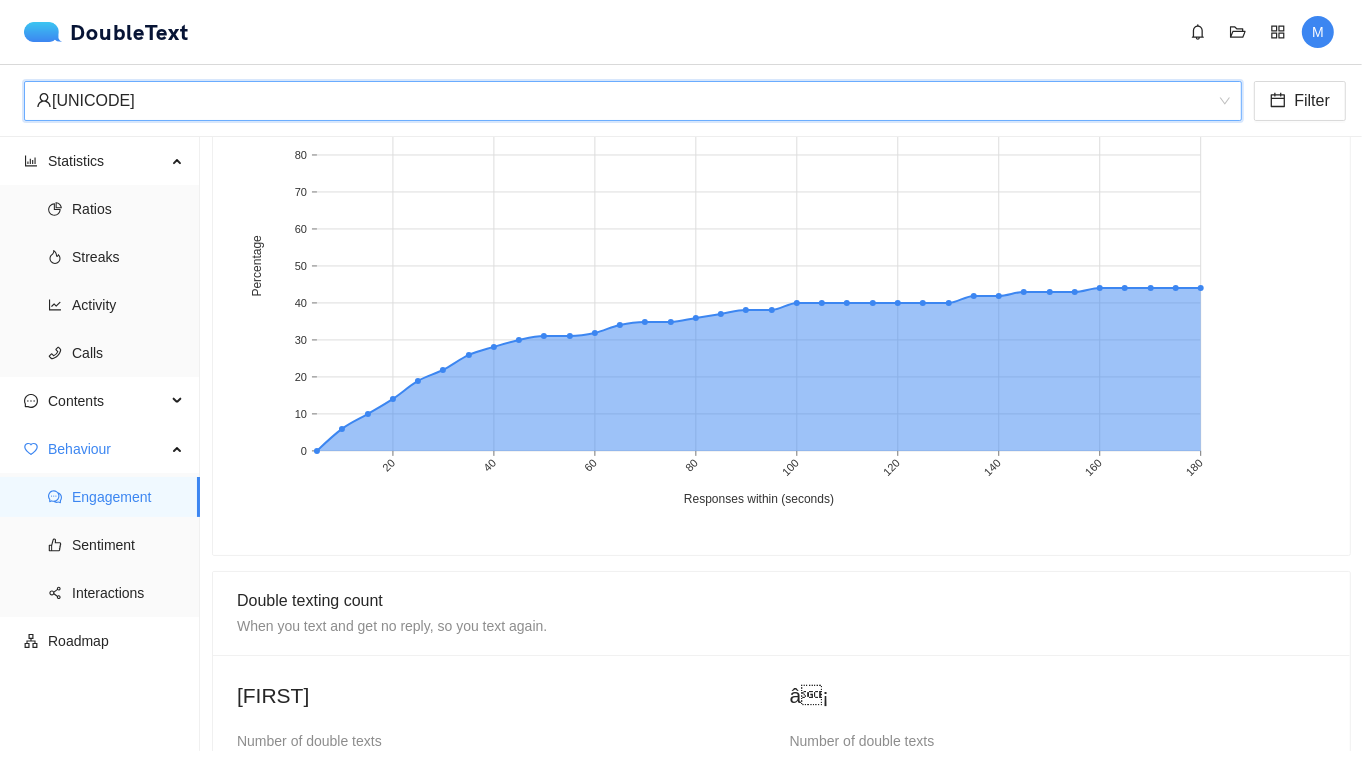 scroll, scrollTop: 998, scrollLeft: 0, axis: vertical 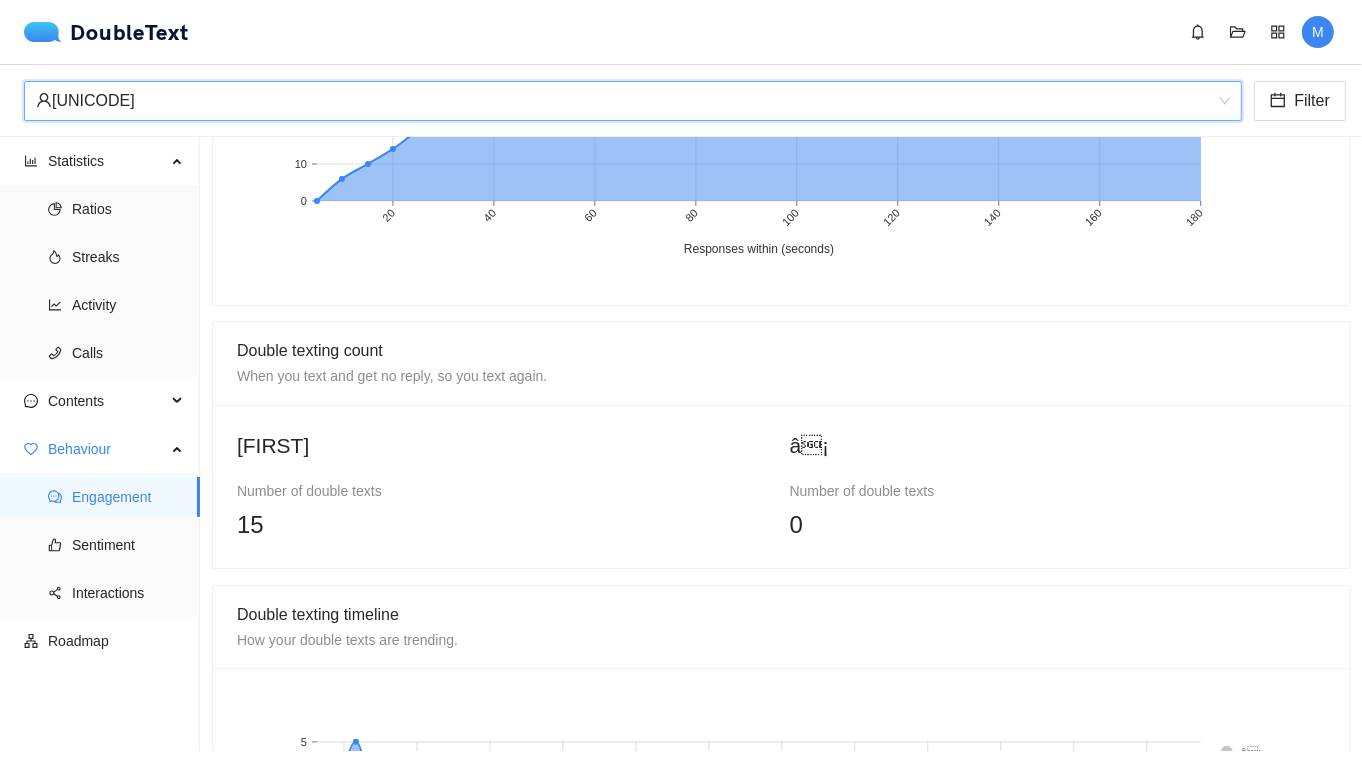 click on "[UNICODE]" at bounding box center [624, 101] 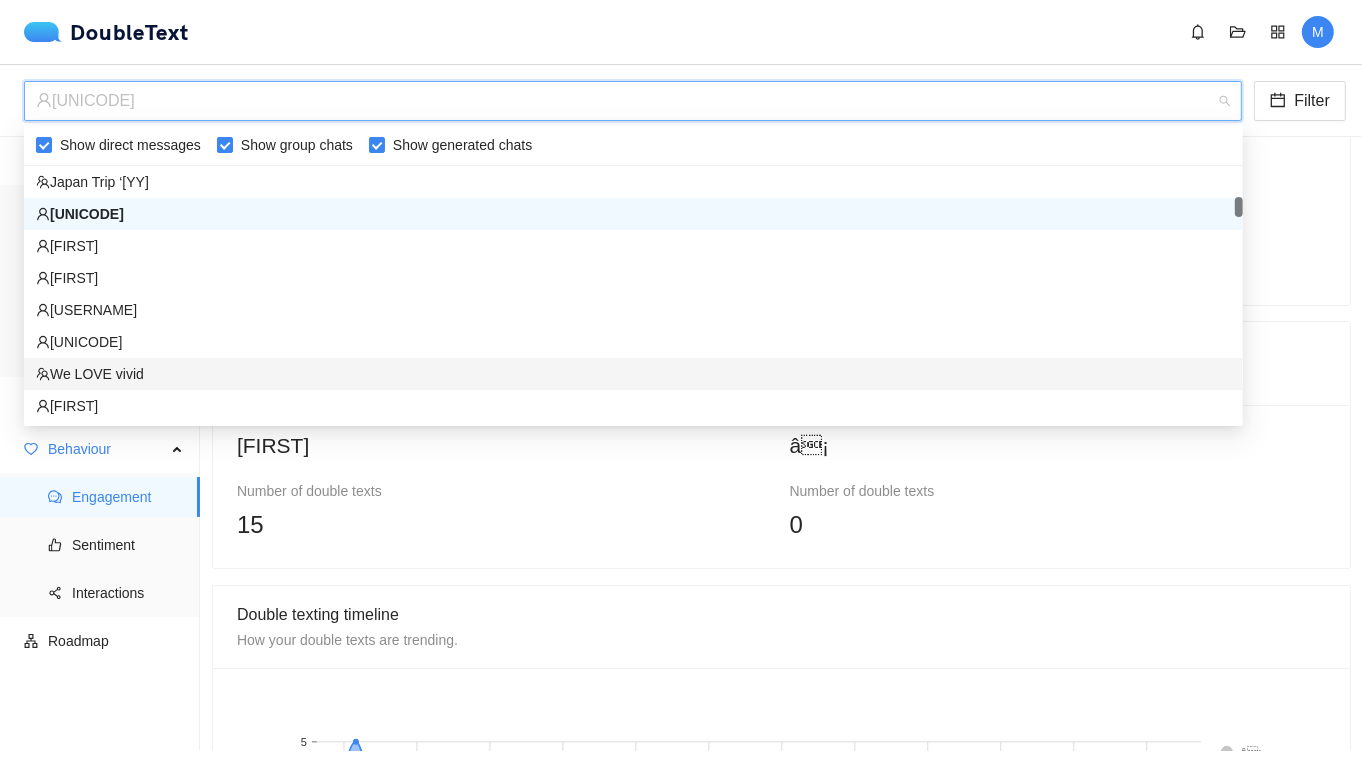 click on "We LOVE vivid" at bounding box center [633, 374] 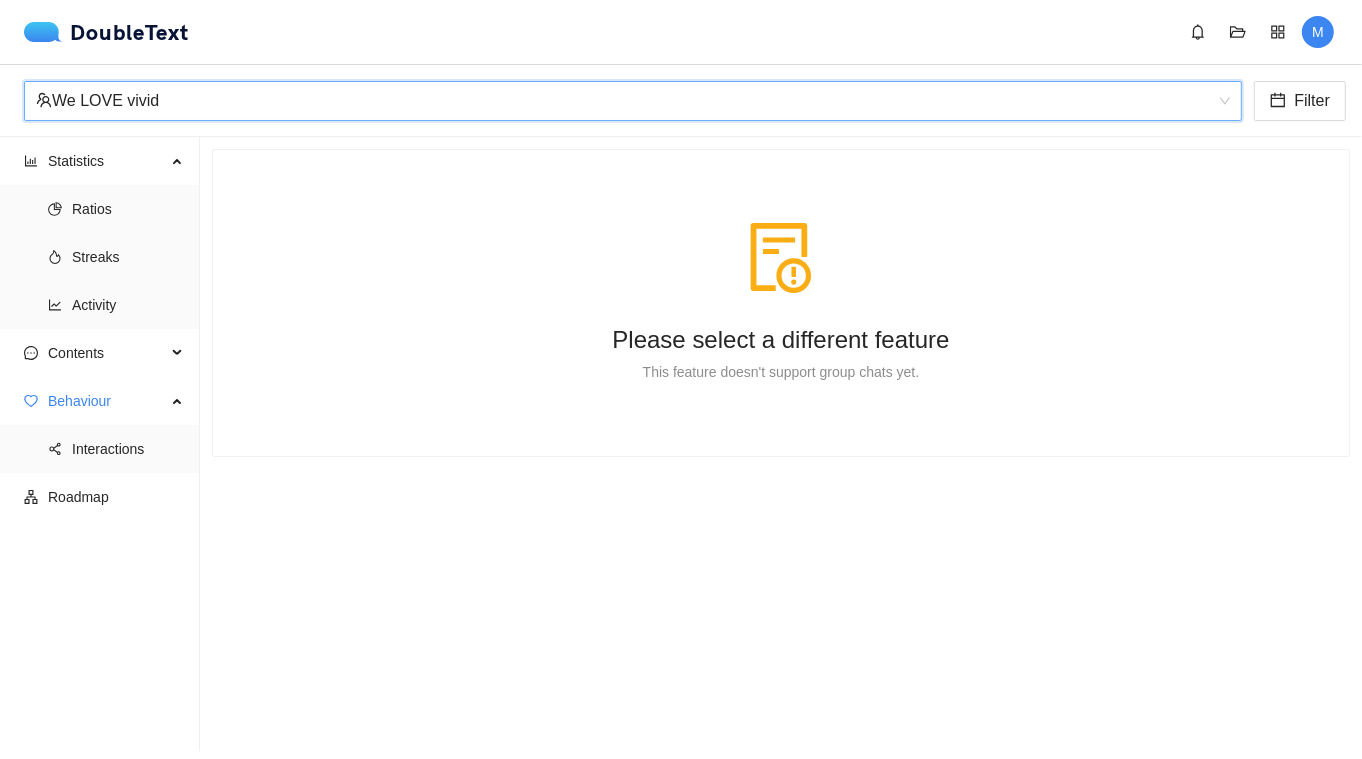 scroll, scrollTop: 0, scrollLeft: 0, axis: both 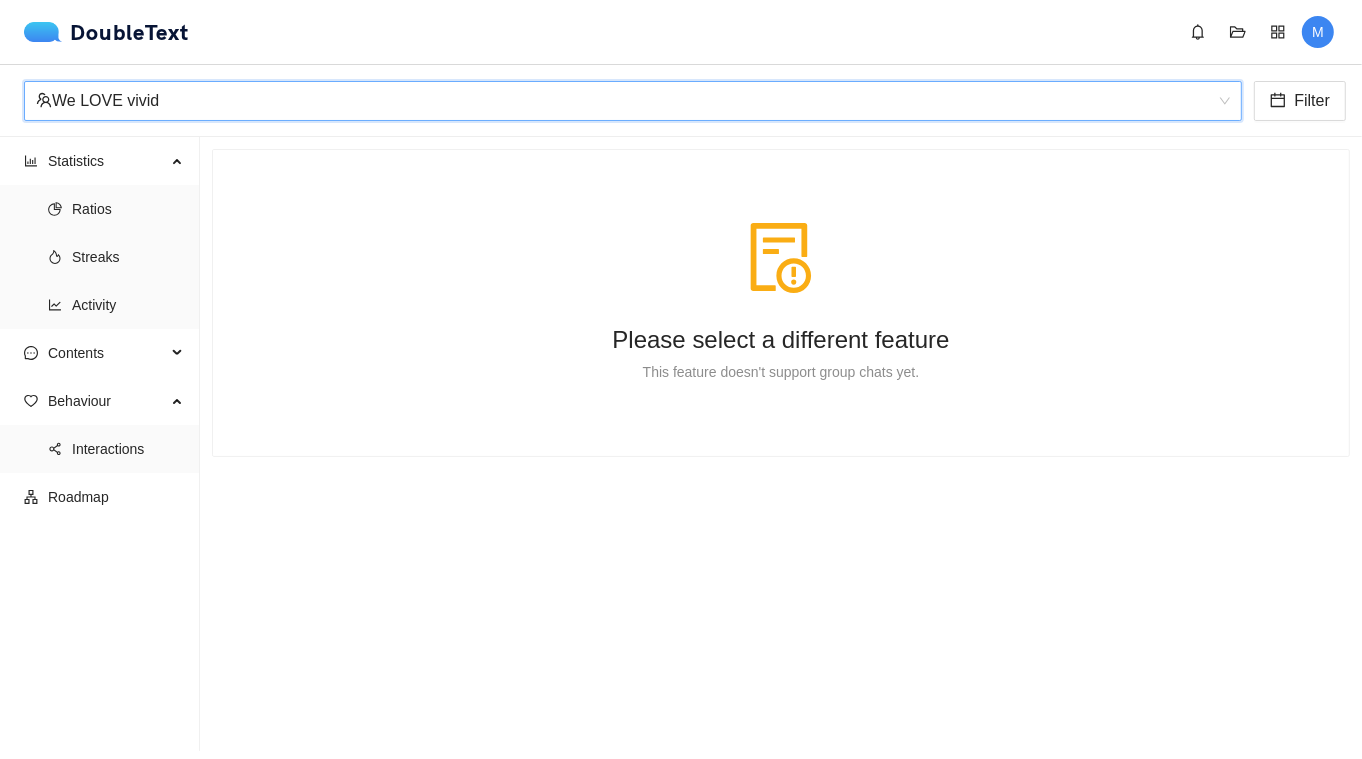 click on "We_LOVE_vivid We LOVE vivid Filter" at bounding box center [681, 101] 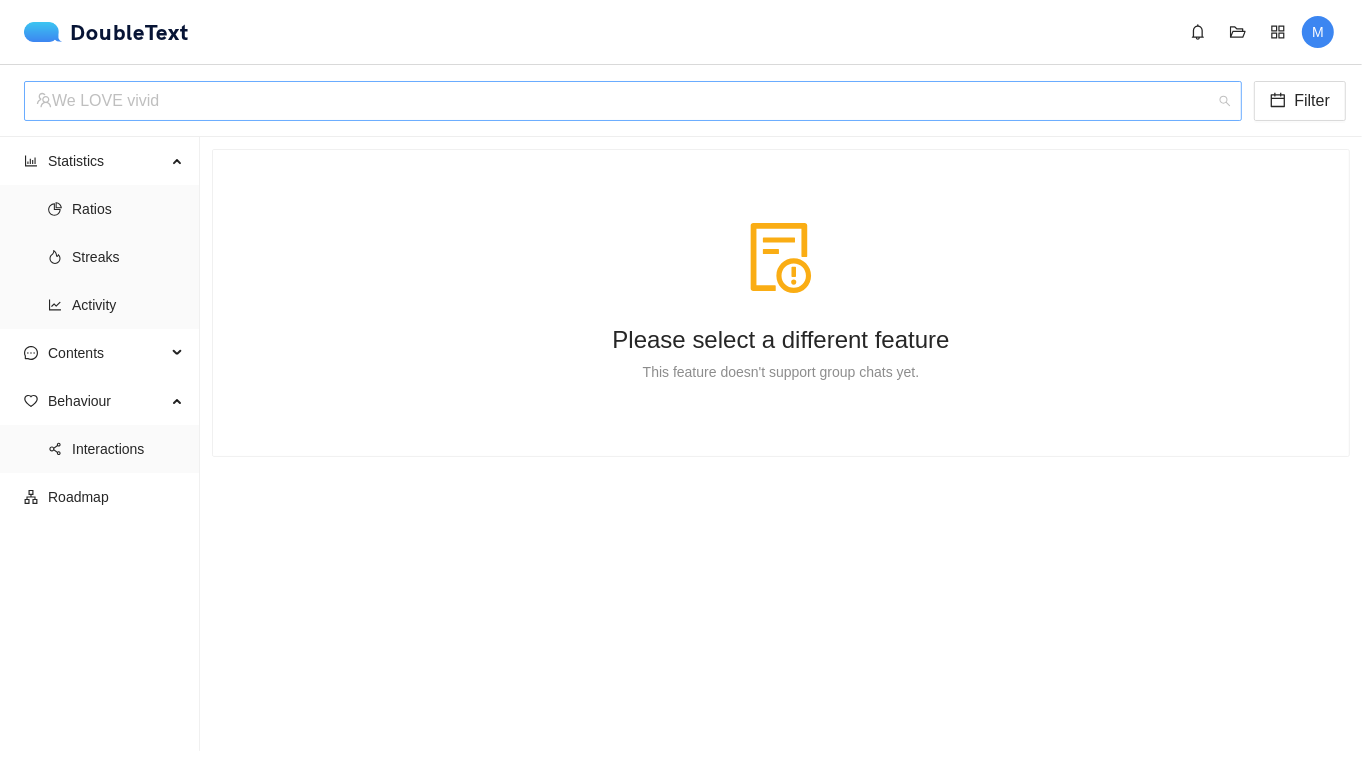 click on "We LOVE vivid" at bounding box center (624, 101) 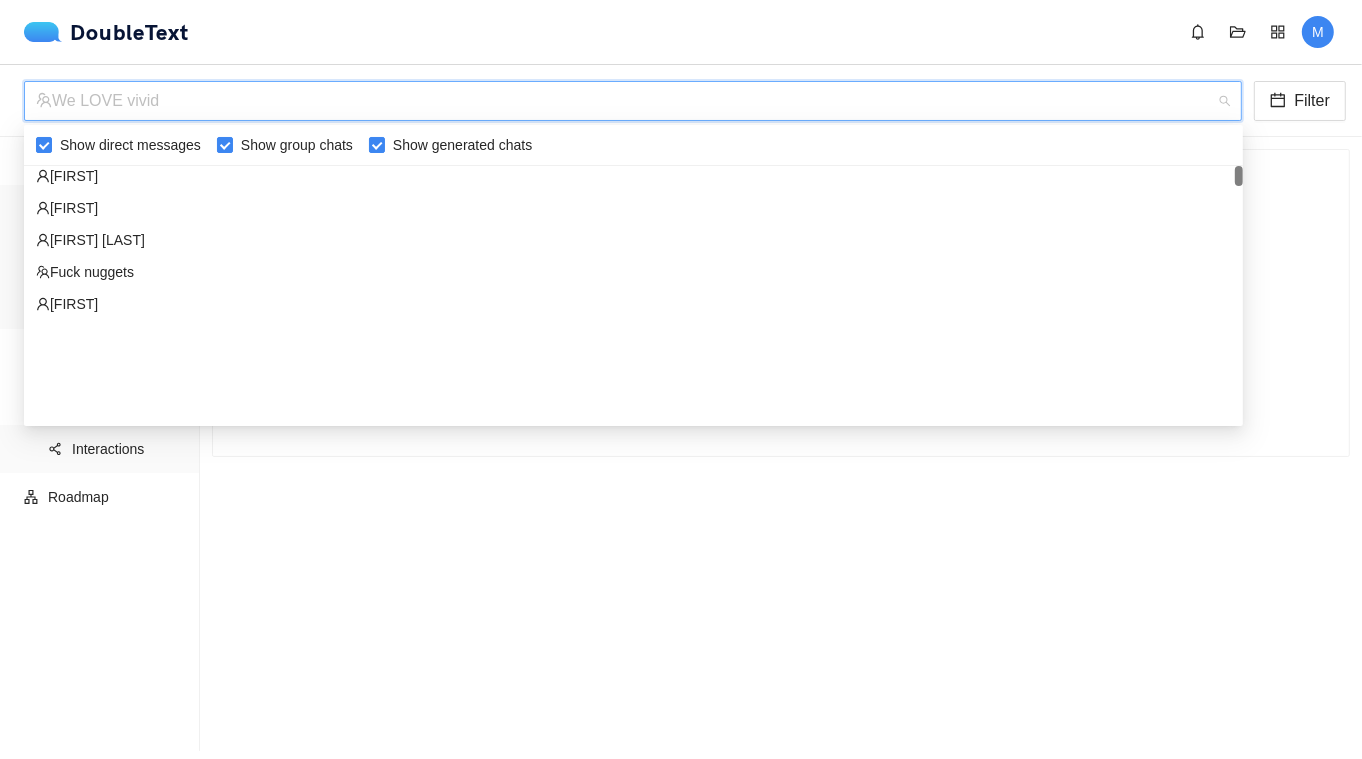 scroll, scrollTop: 0, scrollLeft: 0, axis: both 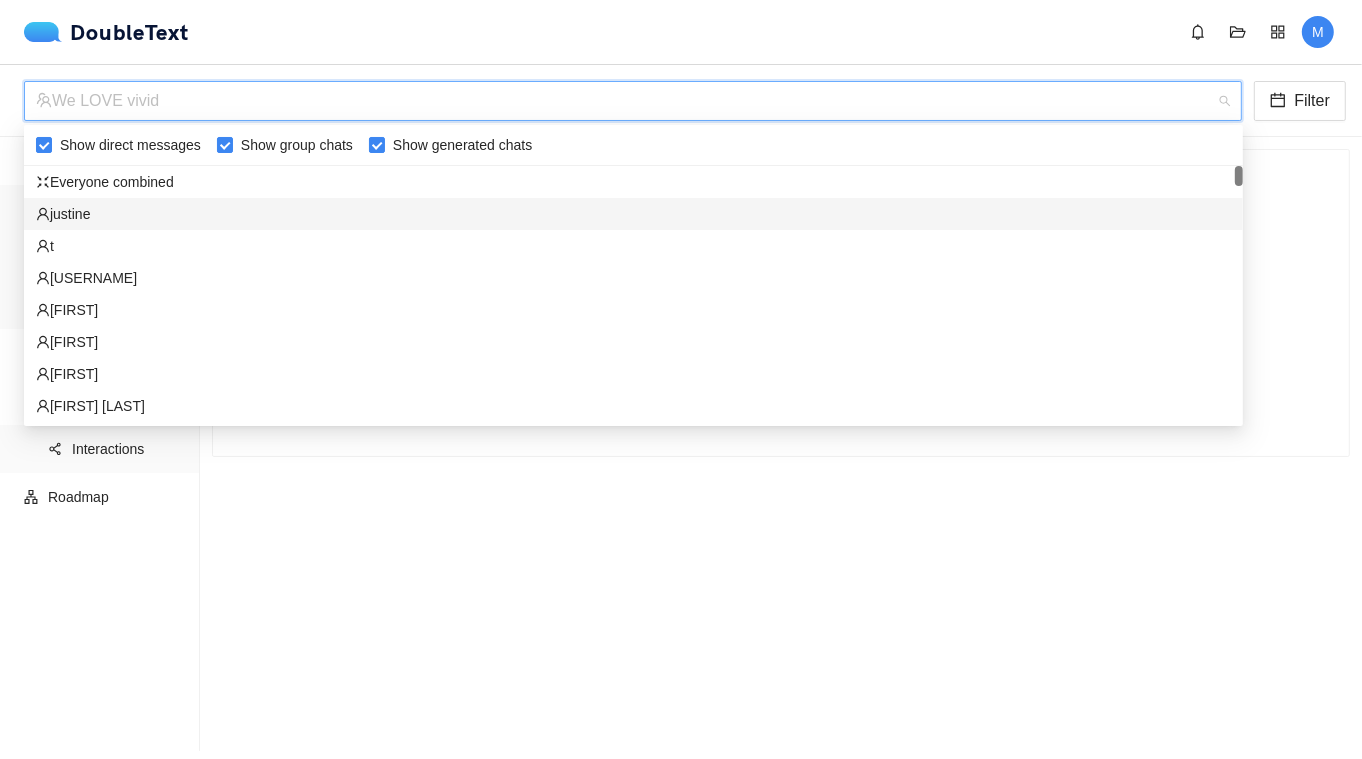 click on "justine" at bounding box center (633, 214) 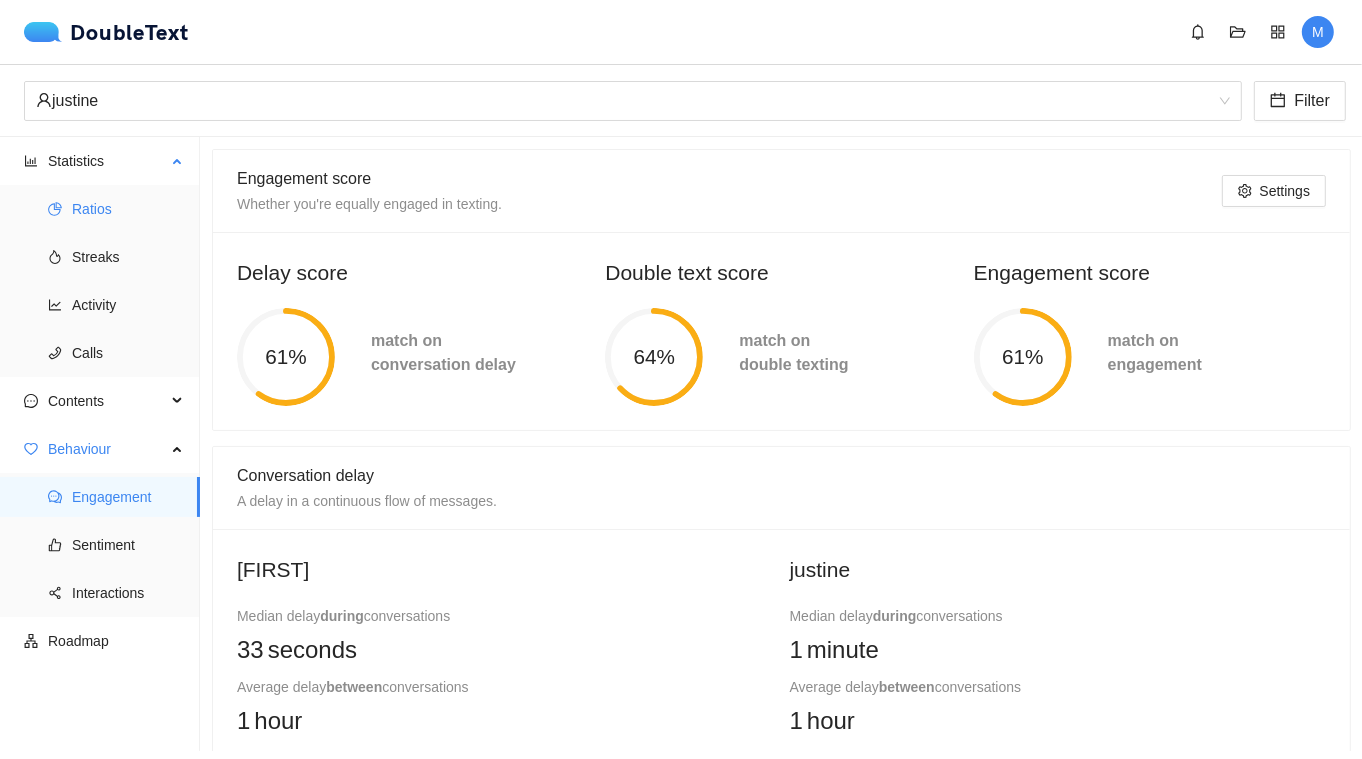 click on "Ratios" at bounding box center (128, 209) 